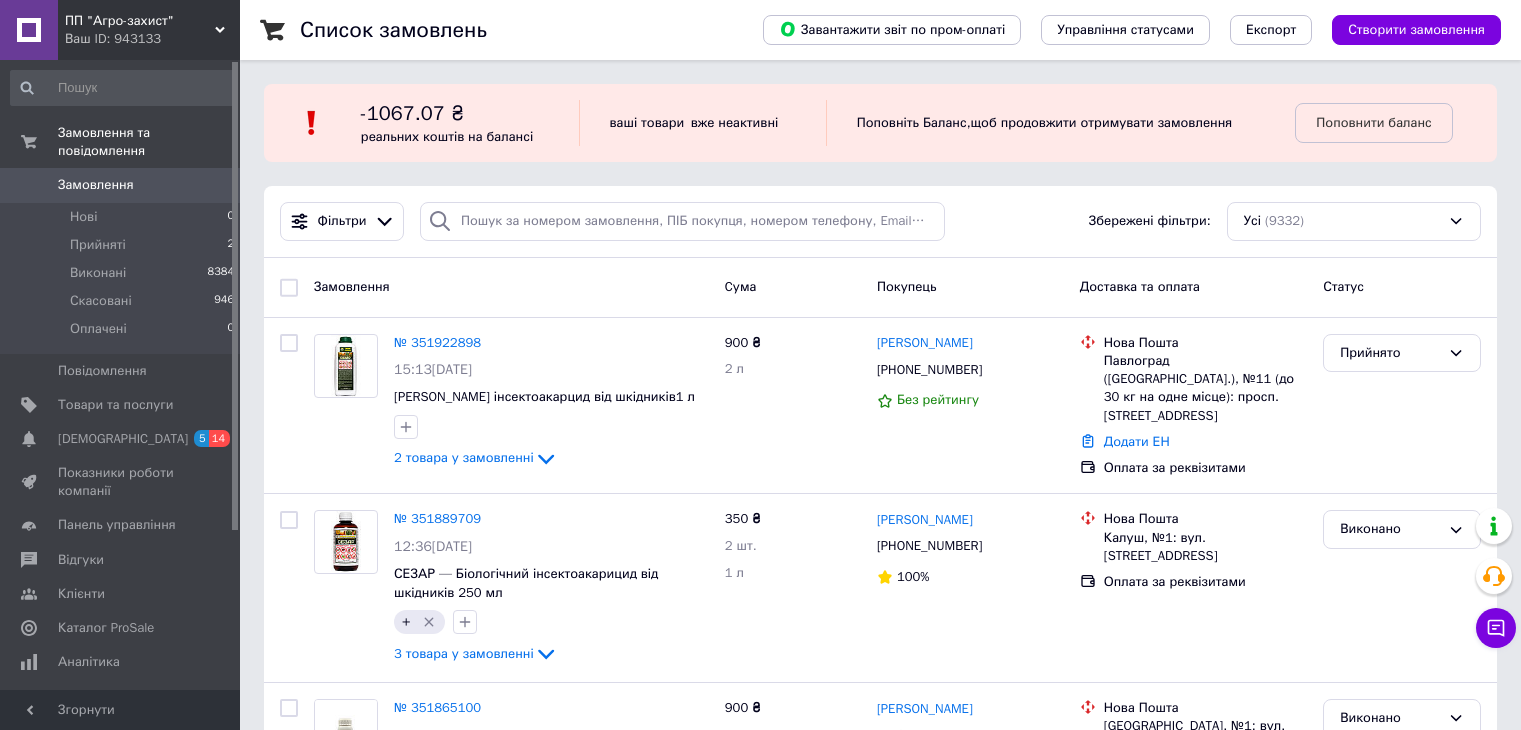 scroll, scrollTop: 300, scrollLeft: 0, axis: vertical 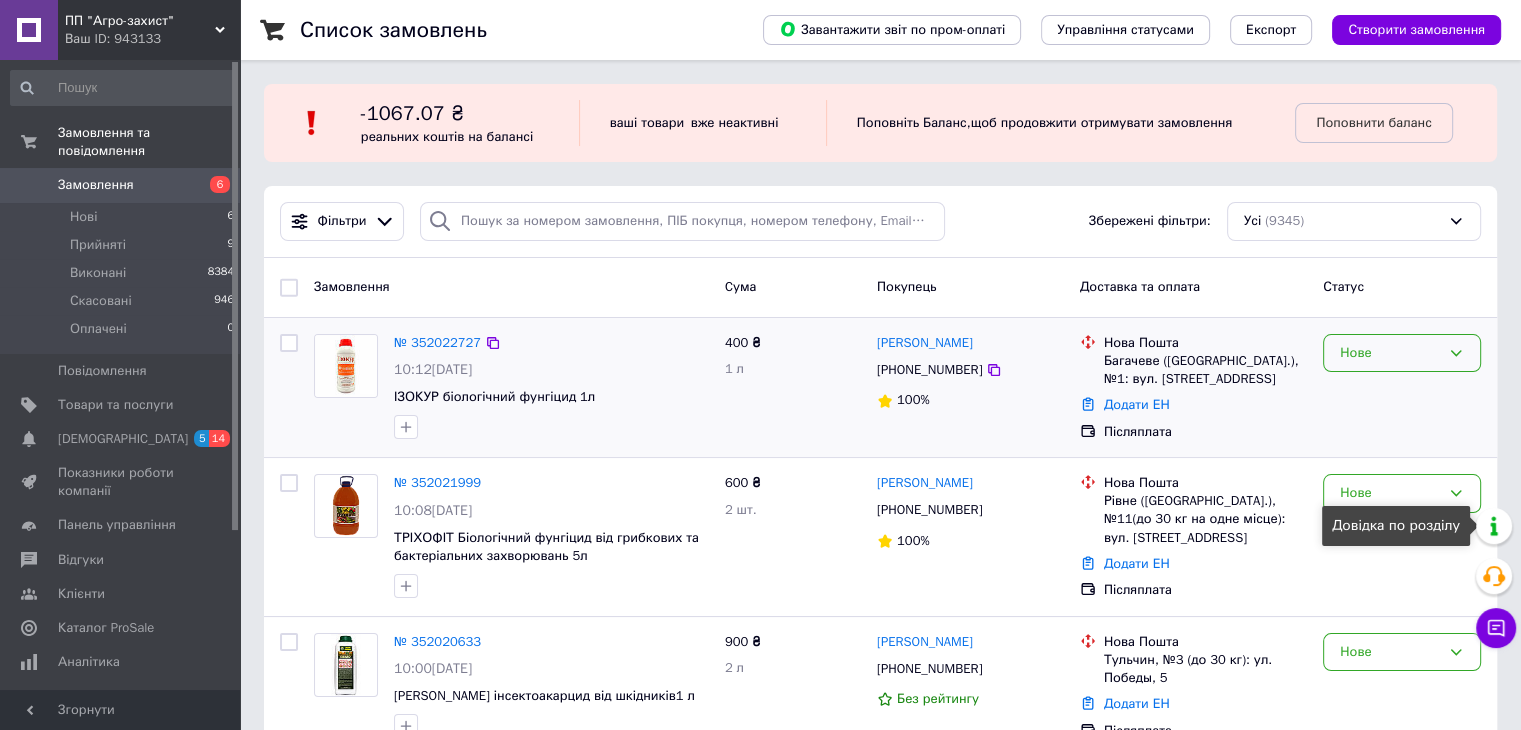 click on "Нове" at bounding box center [1390, 353] 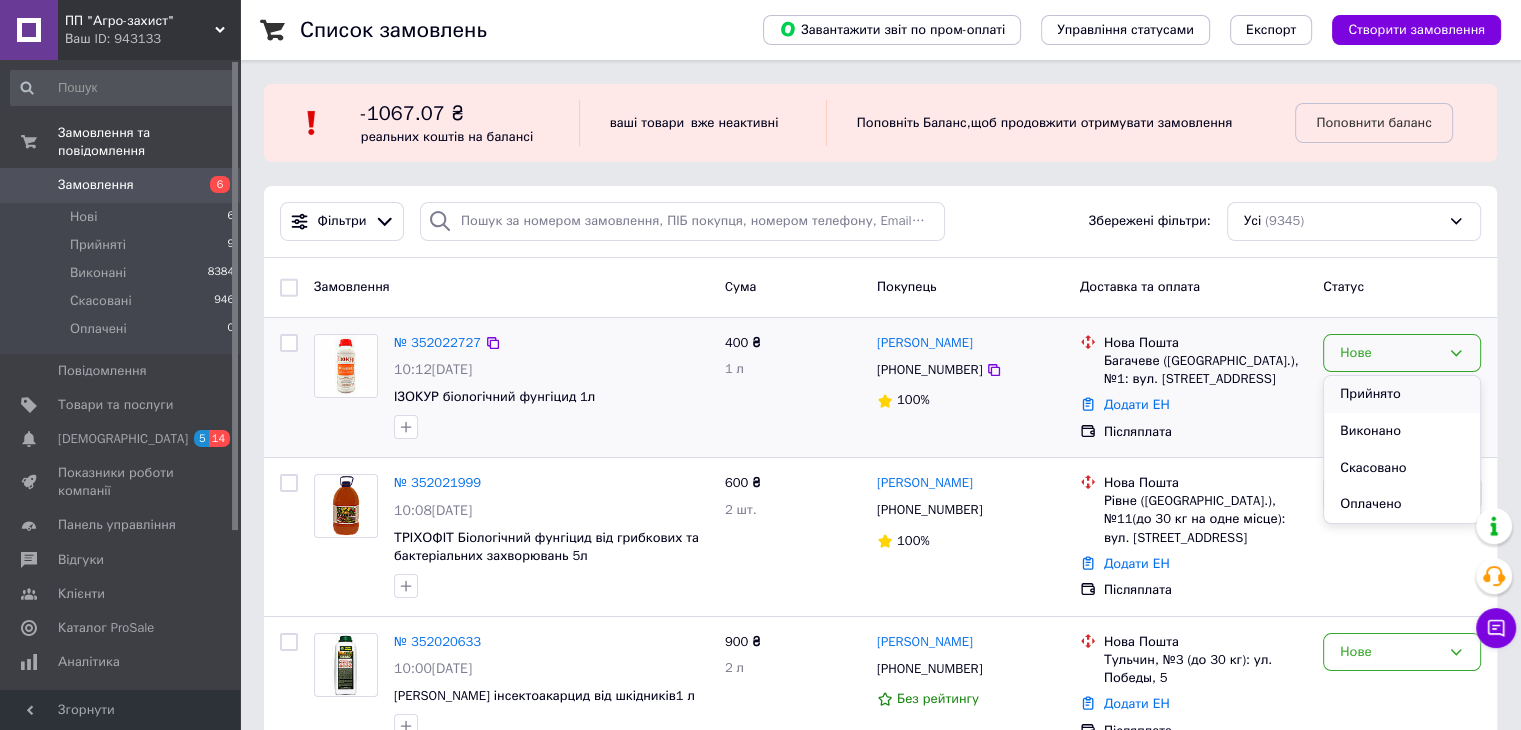 click on "Прийнято" at bounding box center (1402, 394) 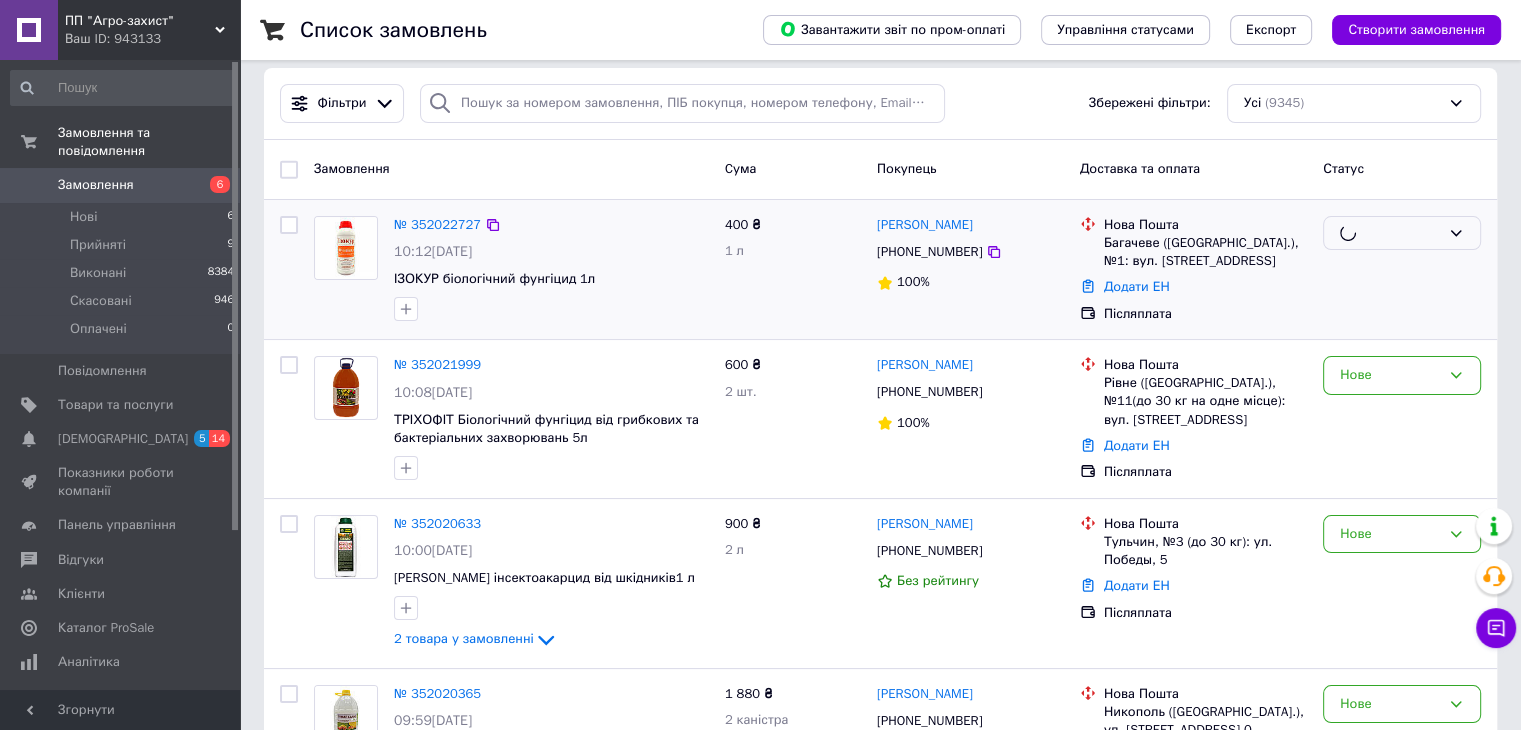 scroll, scrollTop: 200, scrollLeft: 0, axis: vertical 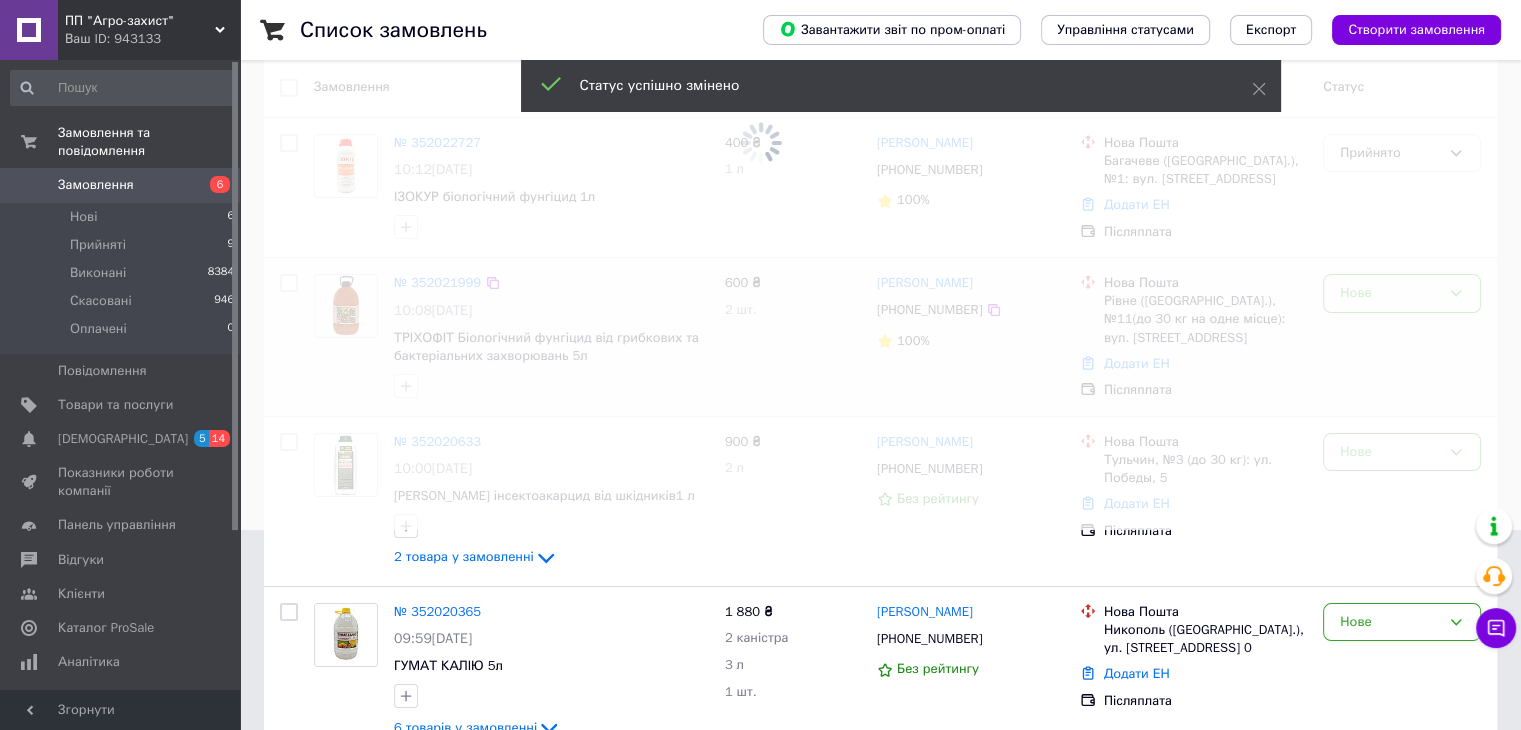 click at bounding box center [760, 165] 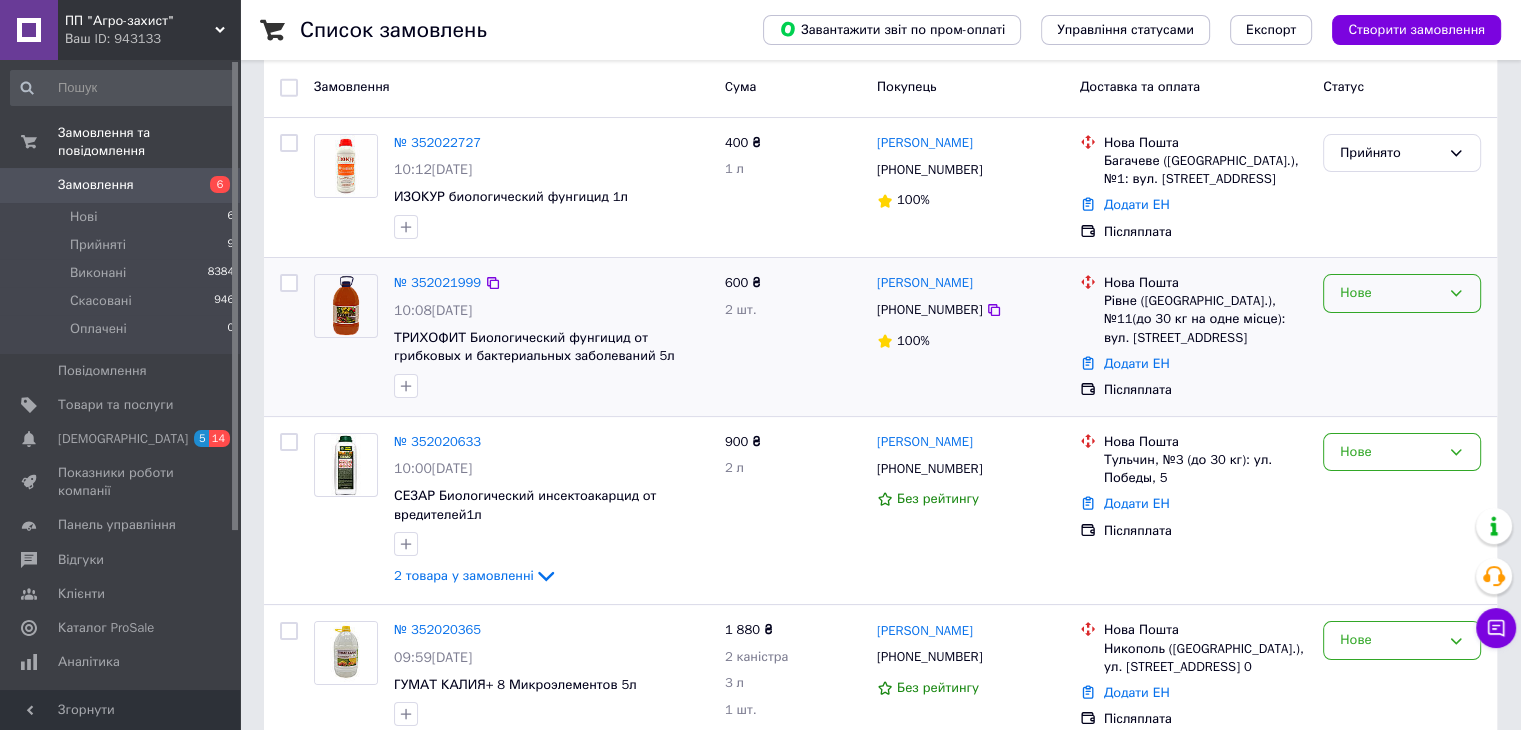 click on "Нове" at bounding box center [1402, 293] 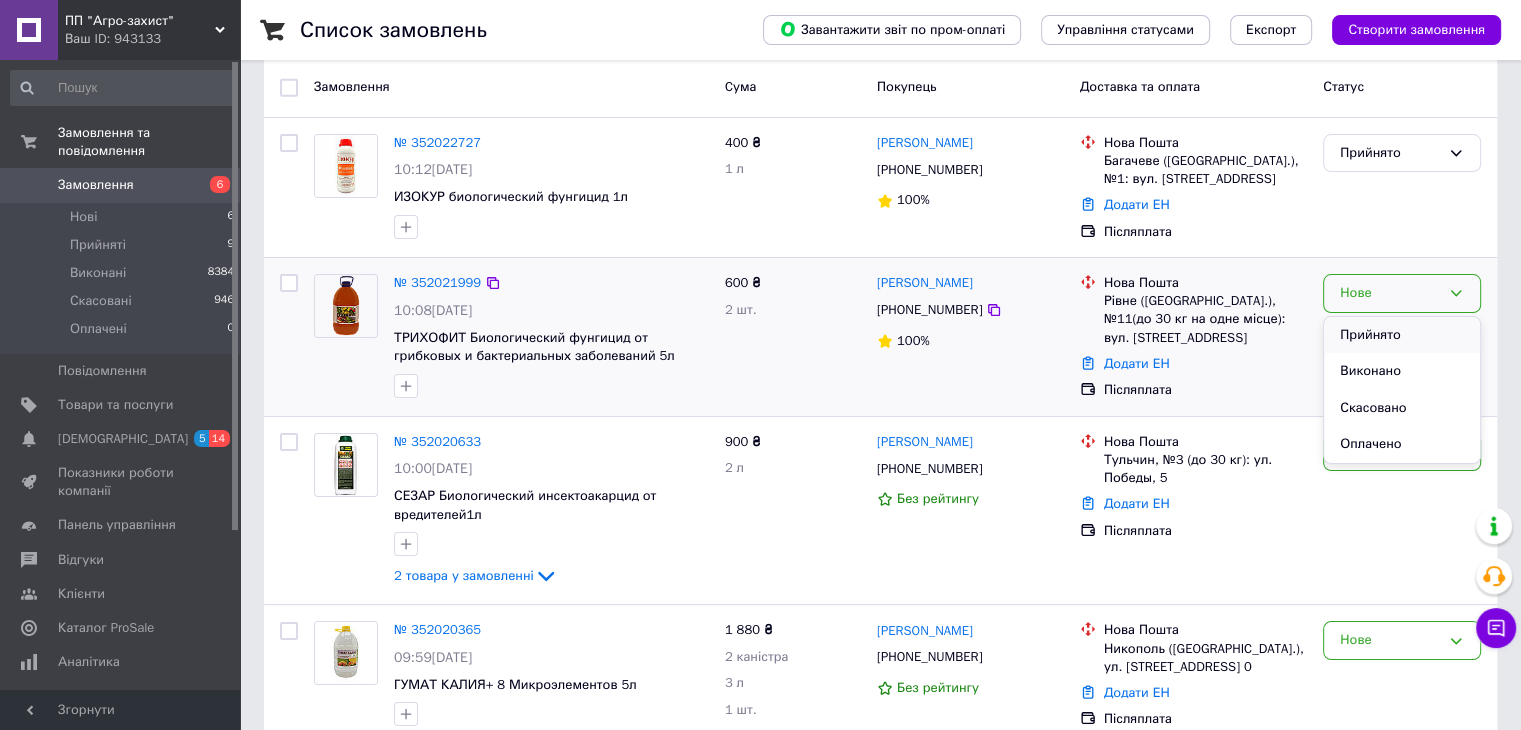 click on "Прийнято" at bounding box center (1402, 335) 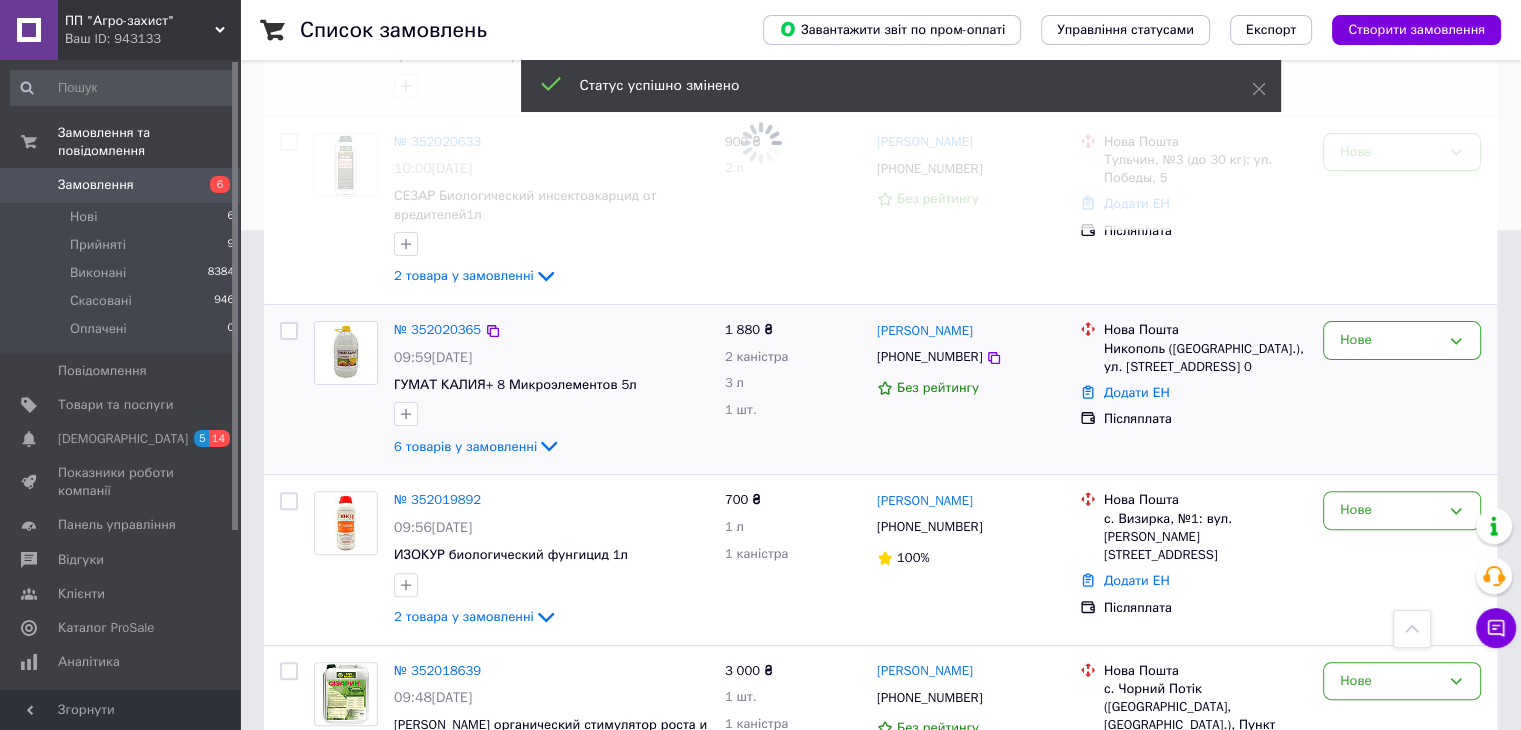 scroll, scrollTop: 400, scrollLeft: 0, axis: vertical 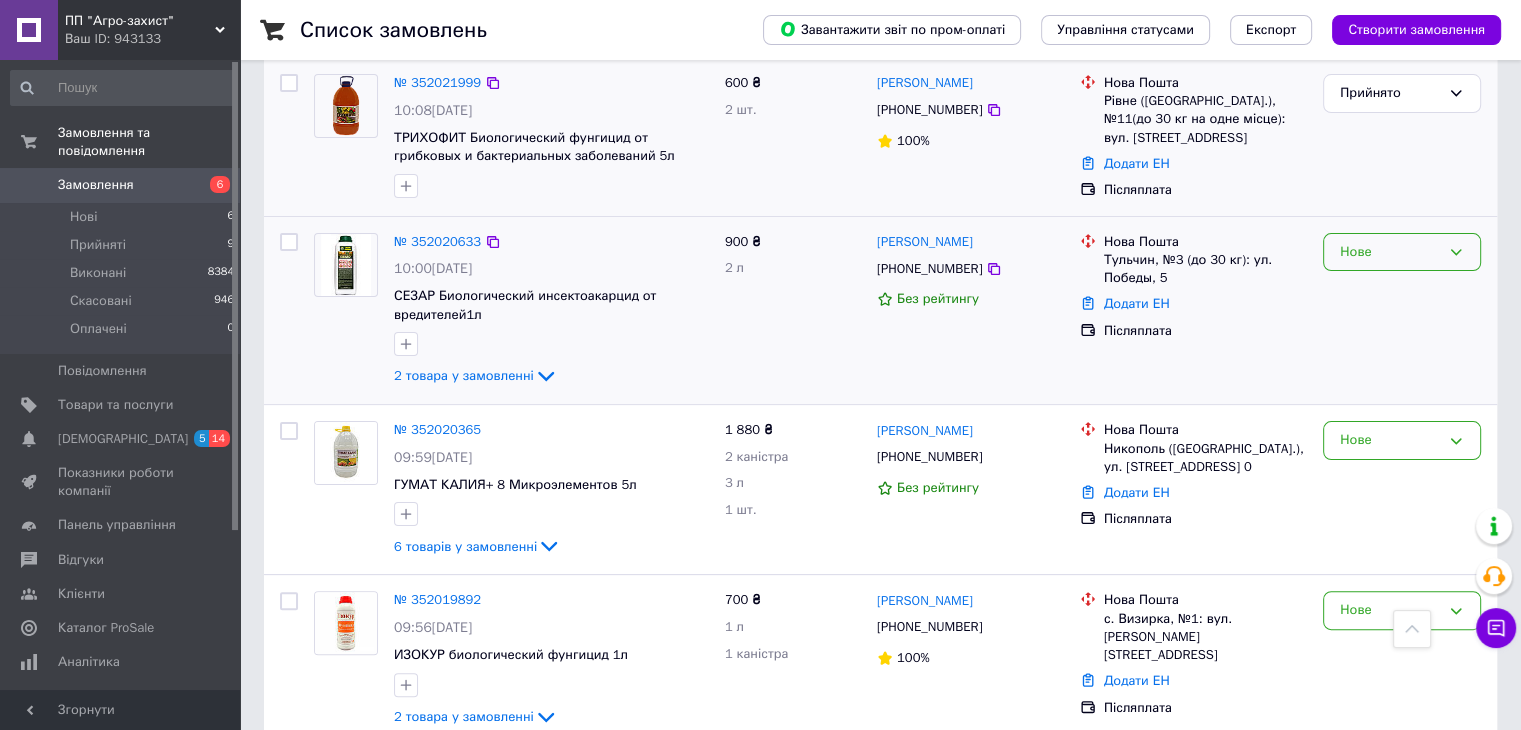 click 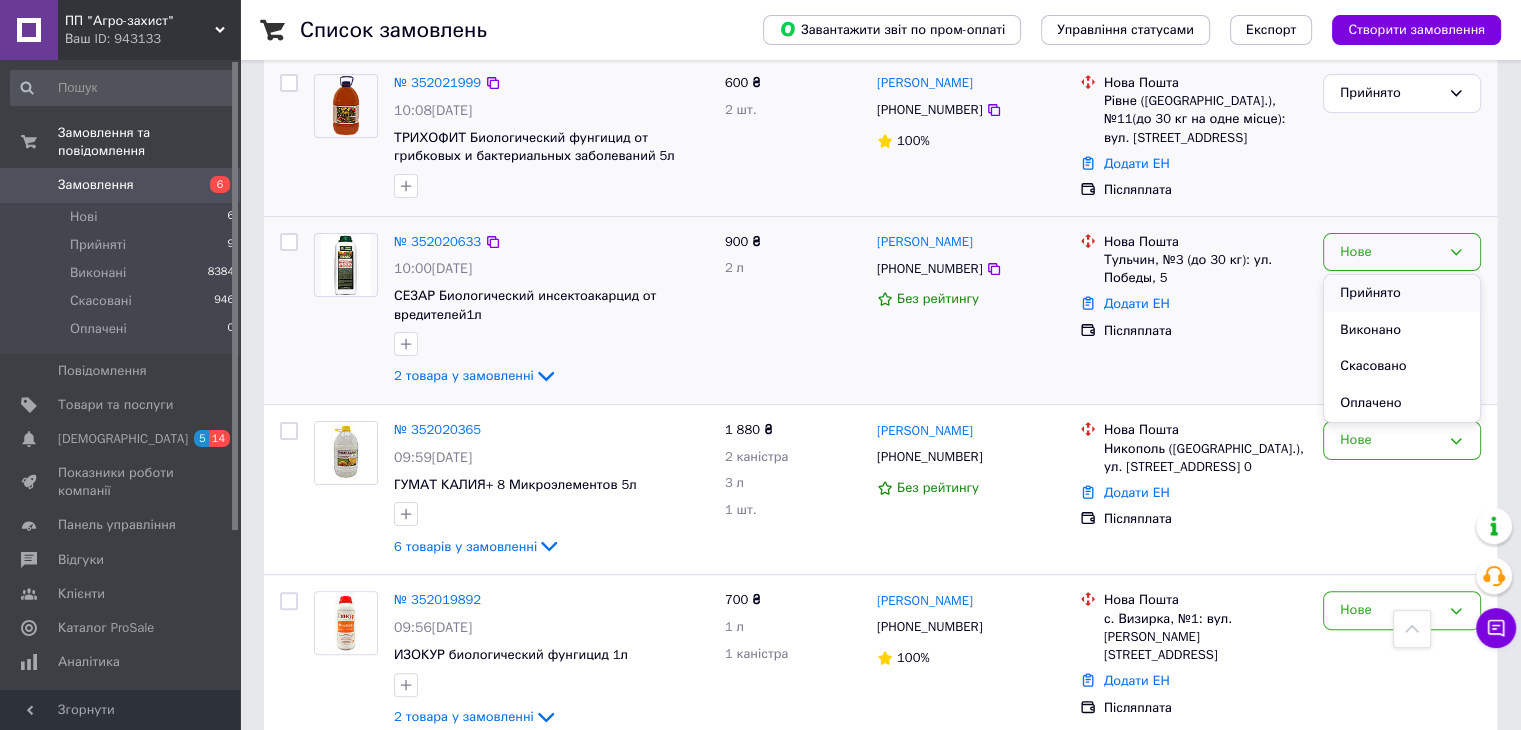 click on "Прийнято" at bounding box center (1402, 293) 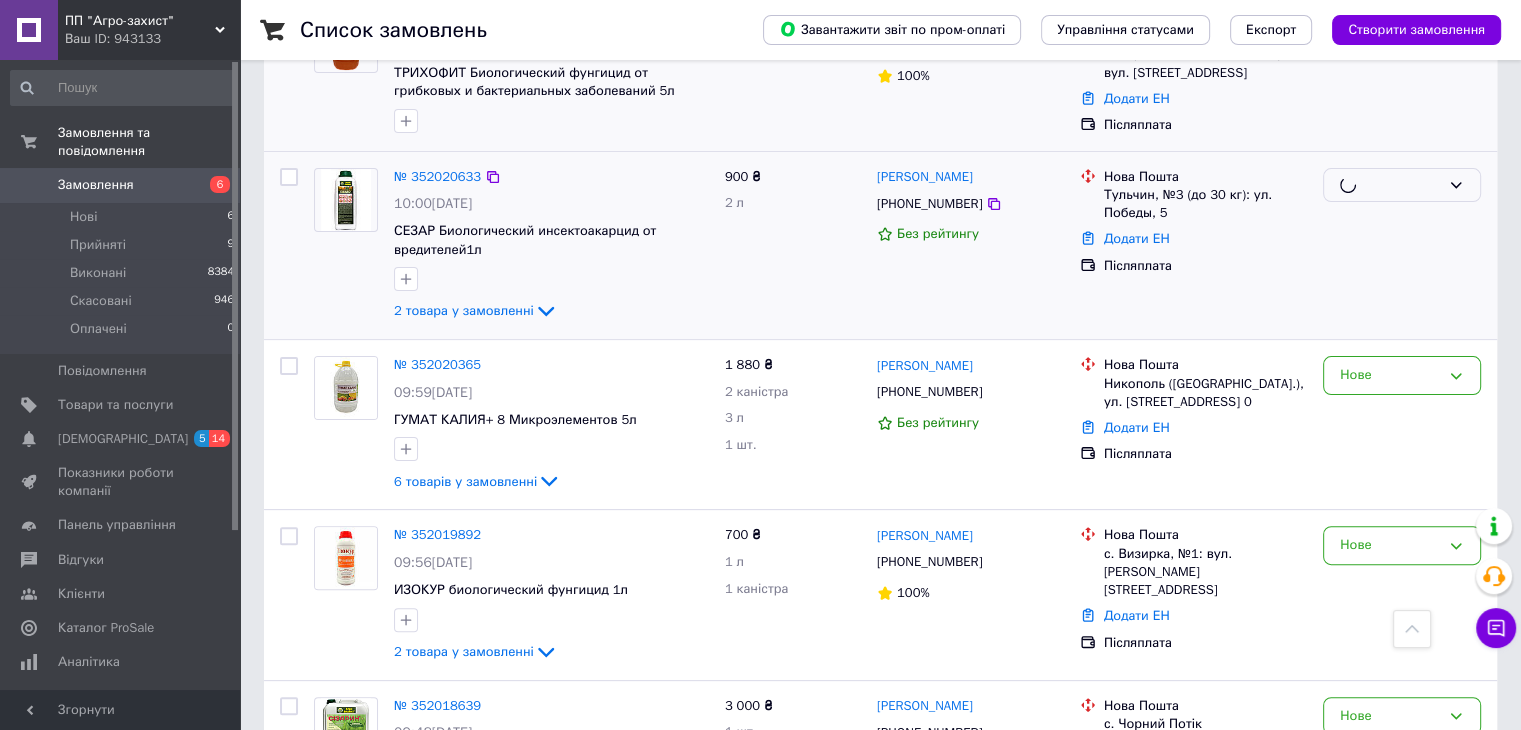 scroll, scrollTop: 500, scrollLeft: 0, axis: vertical 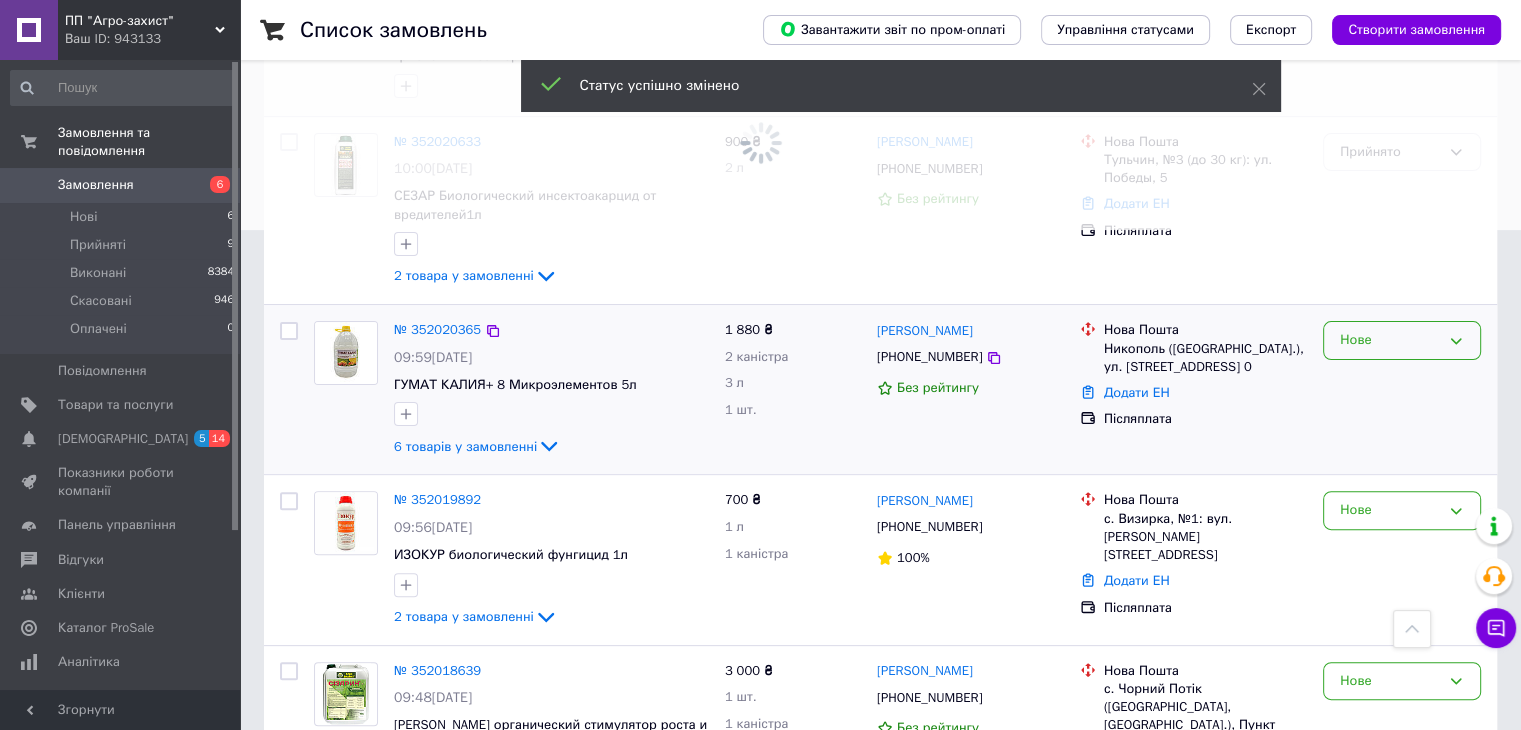 click on "Нове" at bounding box center (1390, 340) 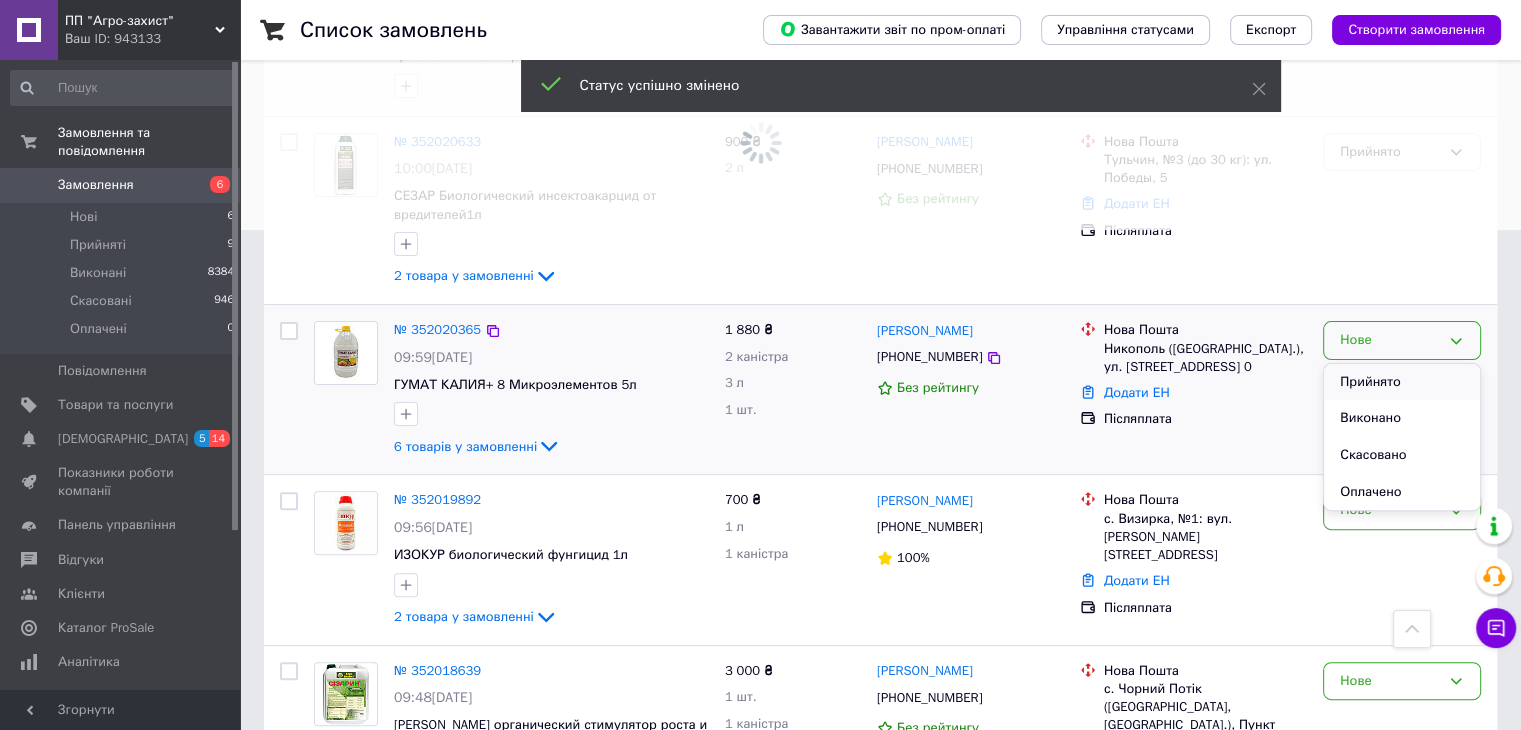 click on "Прийнято" at bounding box center [1402, 382] 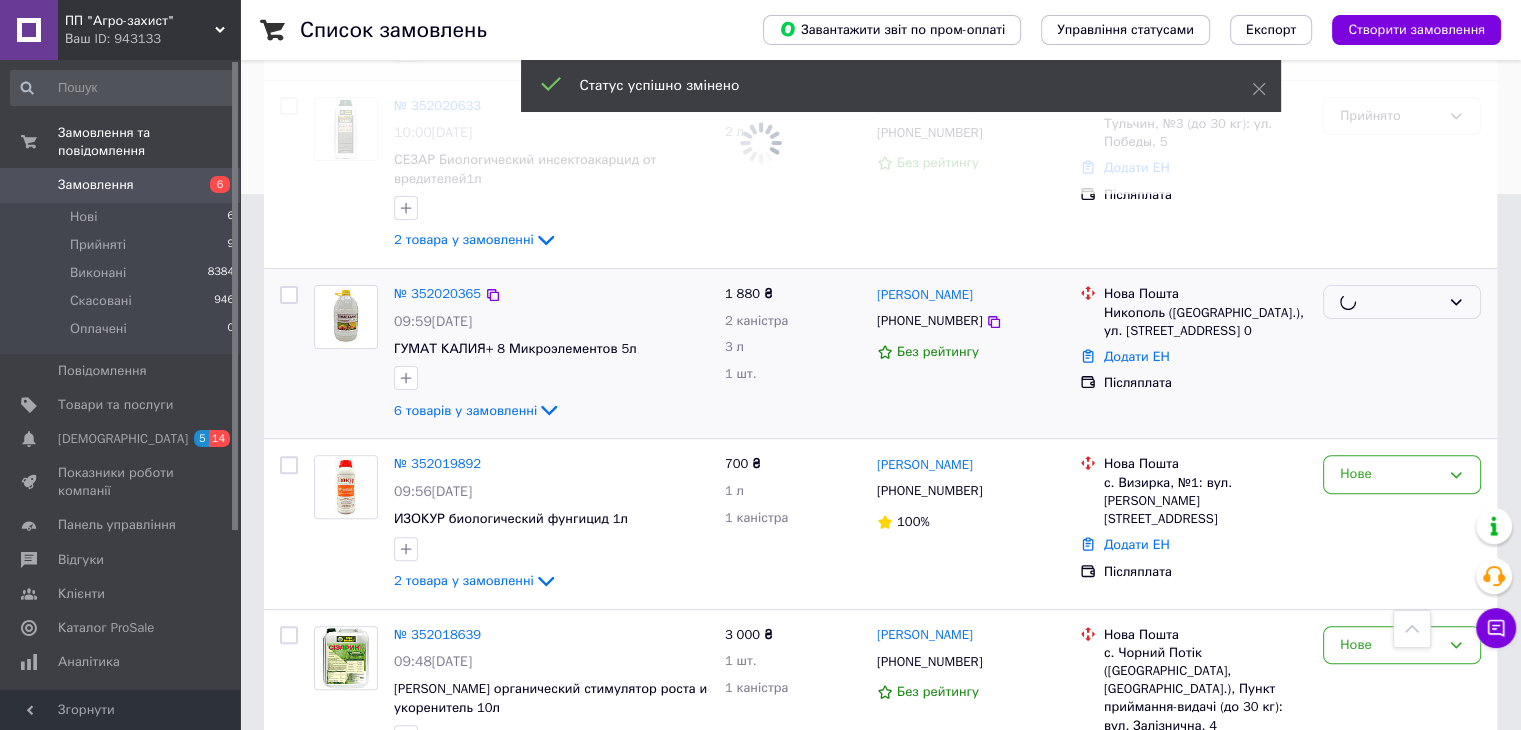 scroll, scrollTop: 700, scrollLeft: 0, axis: vertical 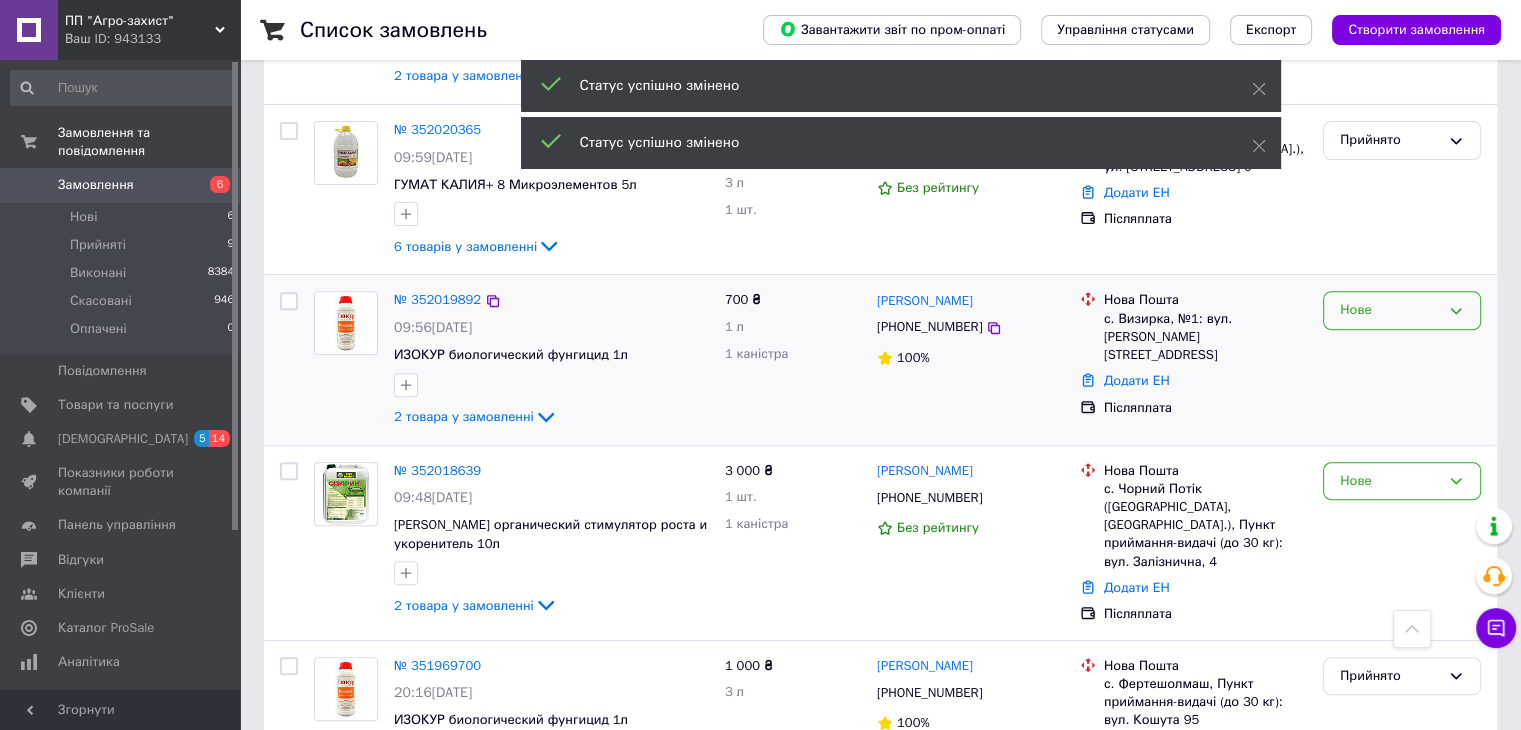 click on "Нове" at bounding box center [1390, 310] 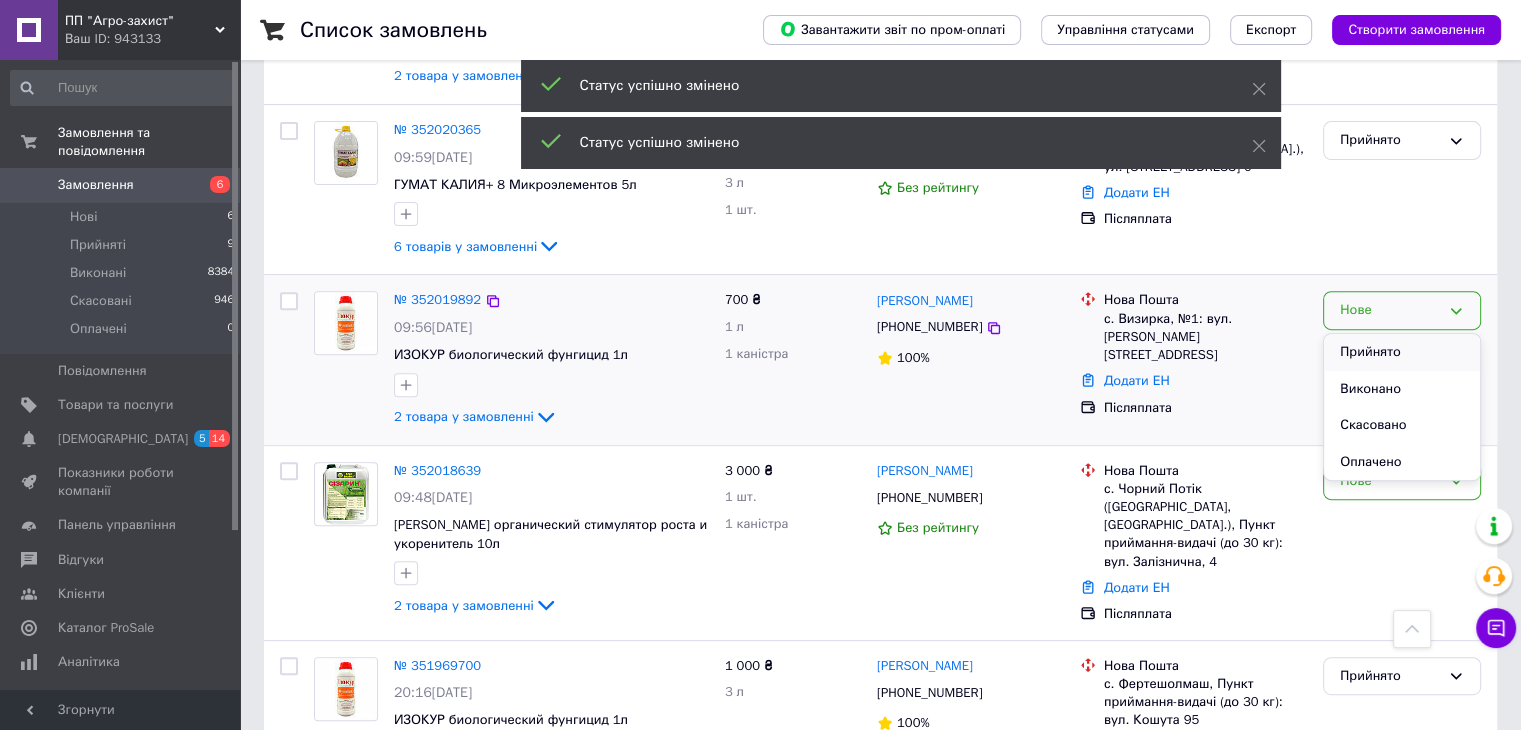 click on "Прийнято" at bounding box center [1402, 352] 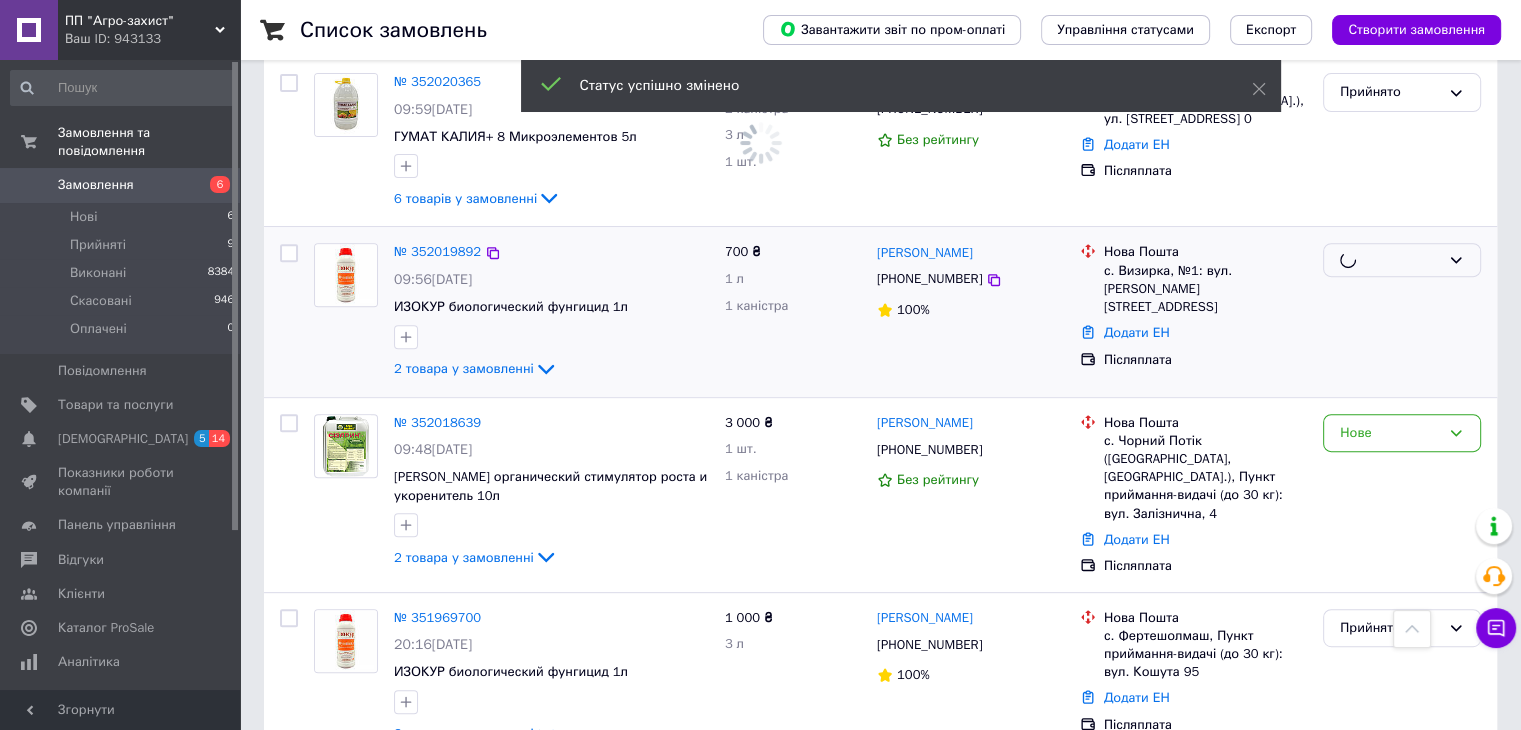 scroll, scrollTop: 700, scrollLeft: 0, axis: vertical 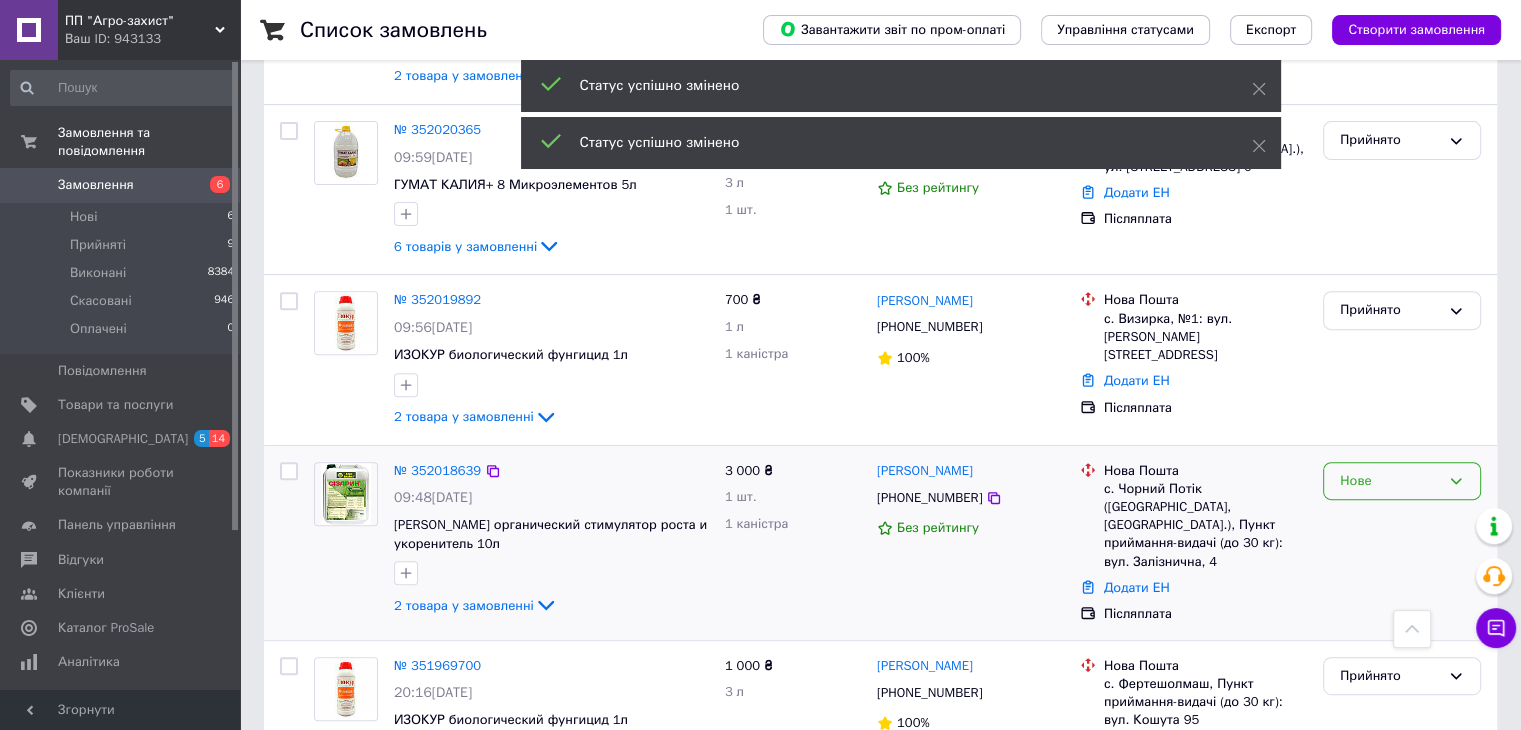 click on "Нове" at bounding box center (1390, 481) 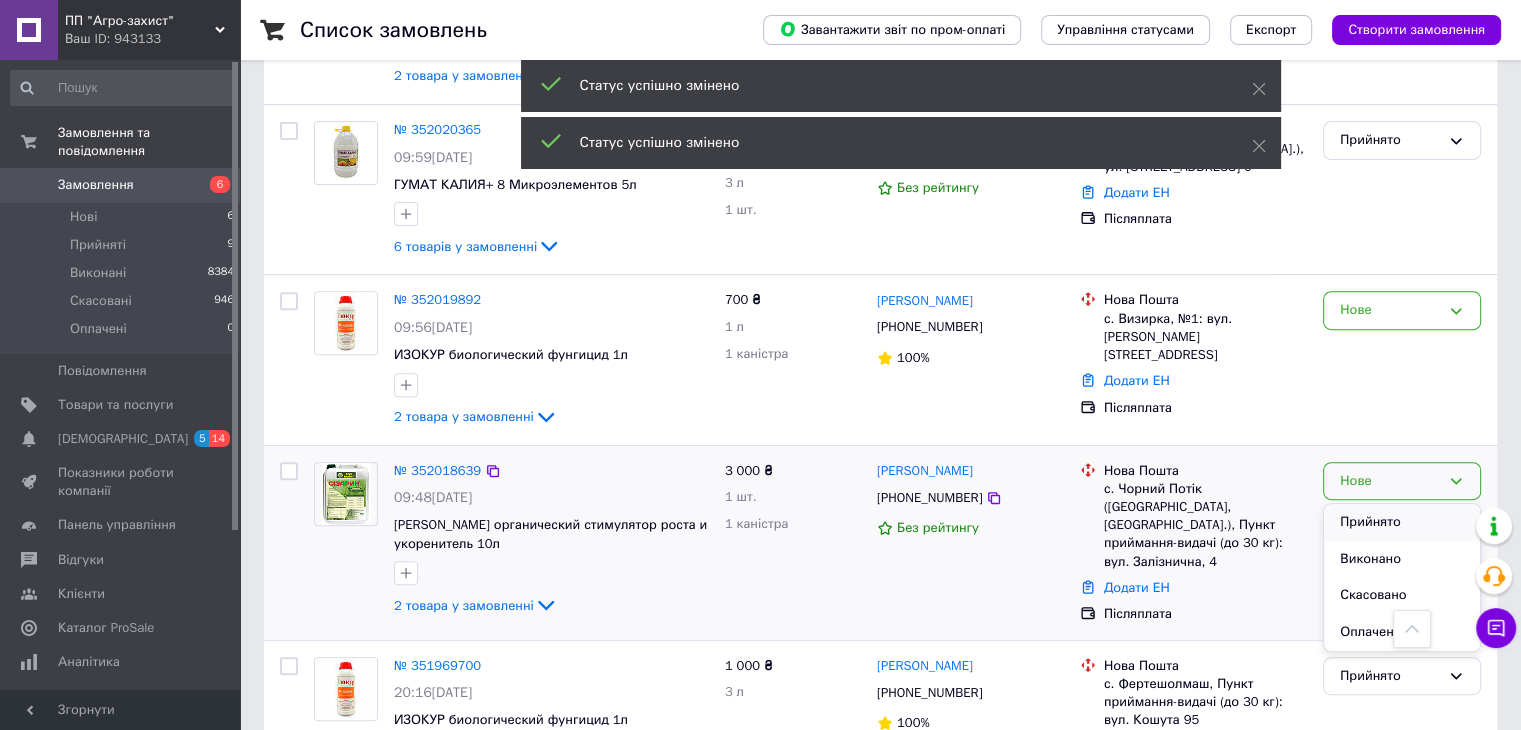 click on "Прийнято" at bounding box center (1402, 522) 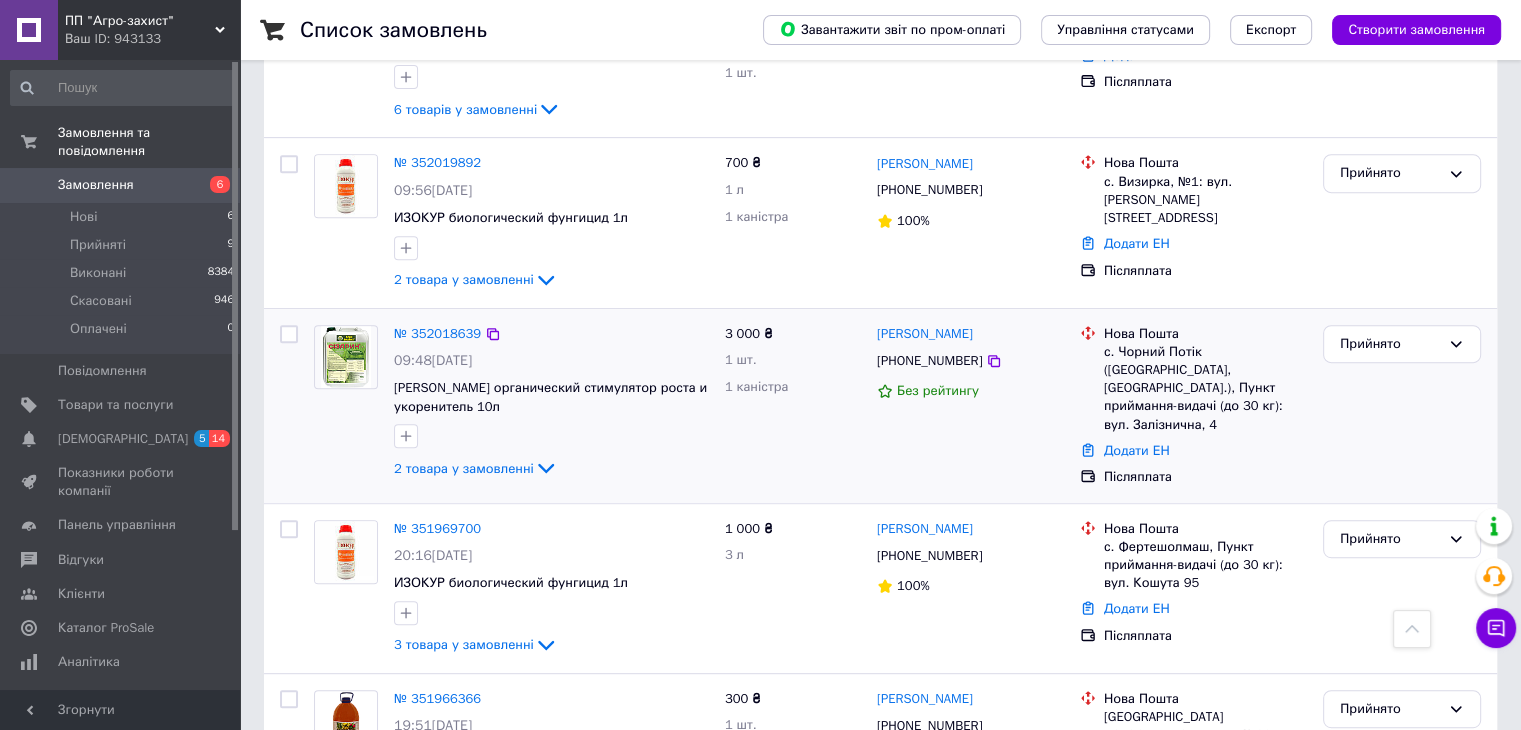 scroll, scrollTop: 900, scrollLeft: 0, axis: vertical 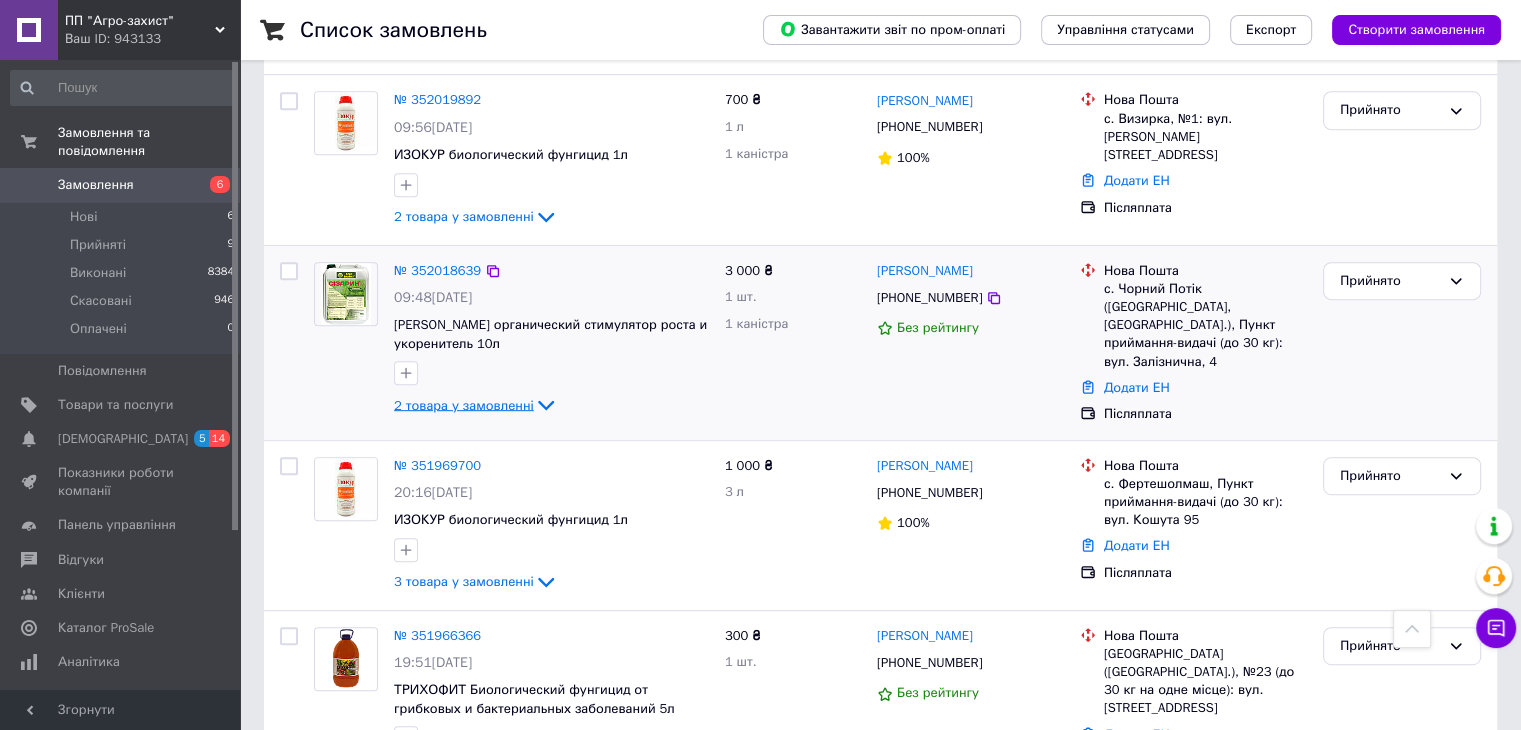 click on "2 товара у замовленні" at bounding box center (464, 404) 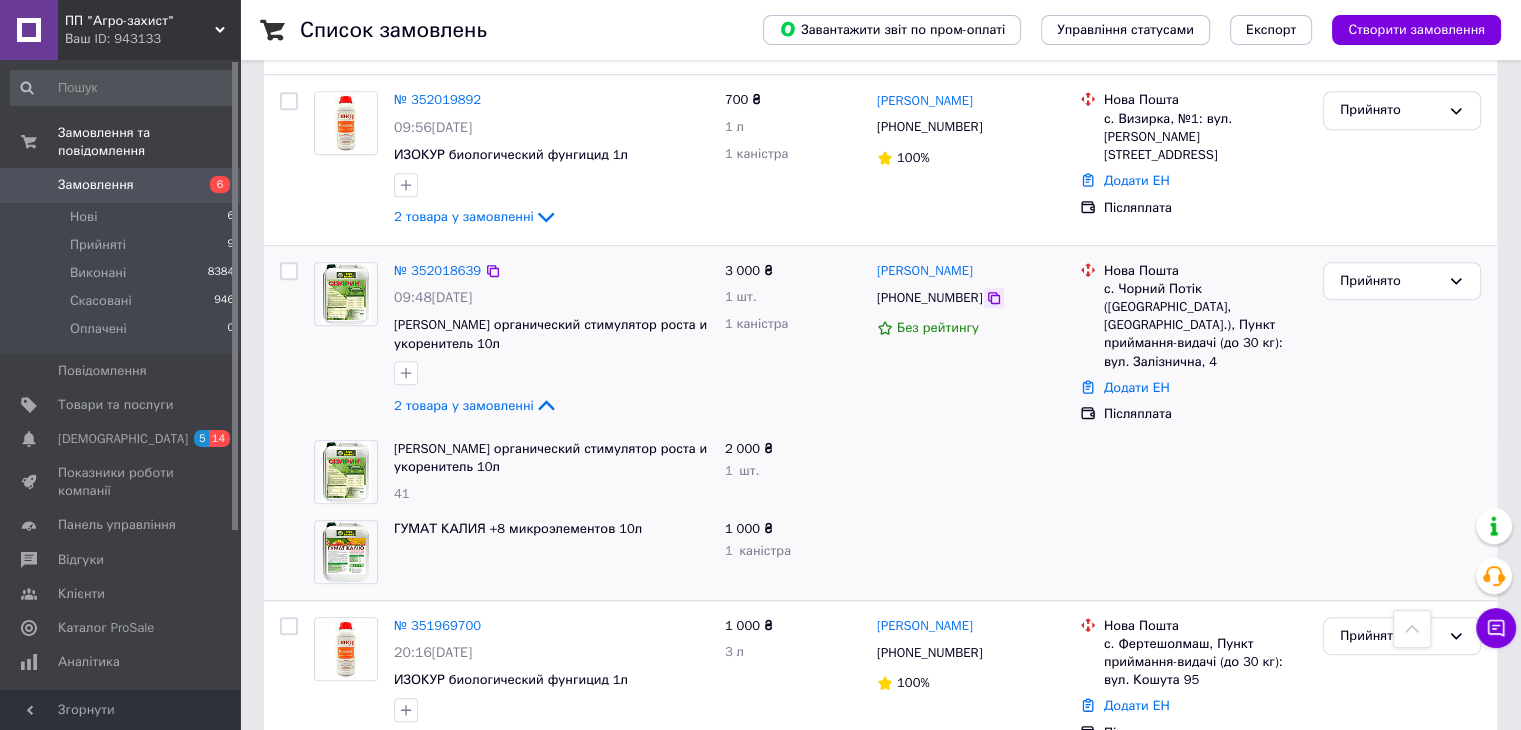 click 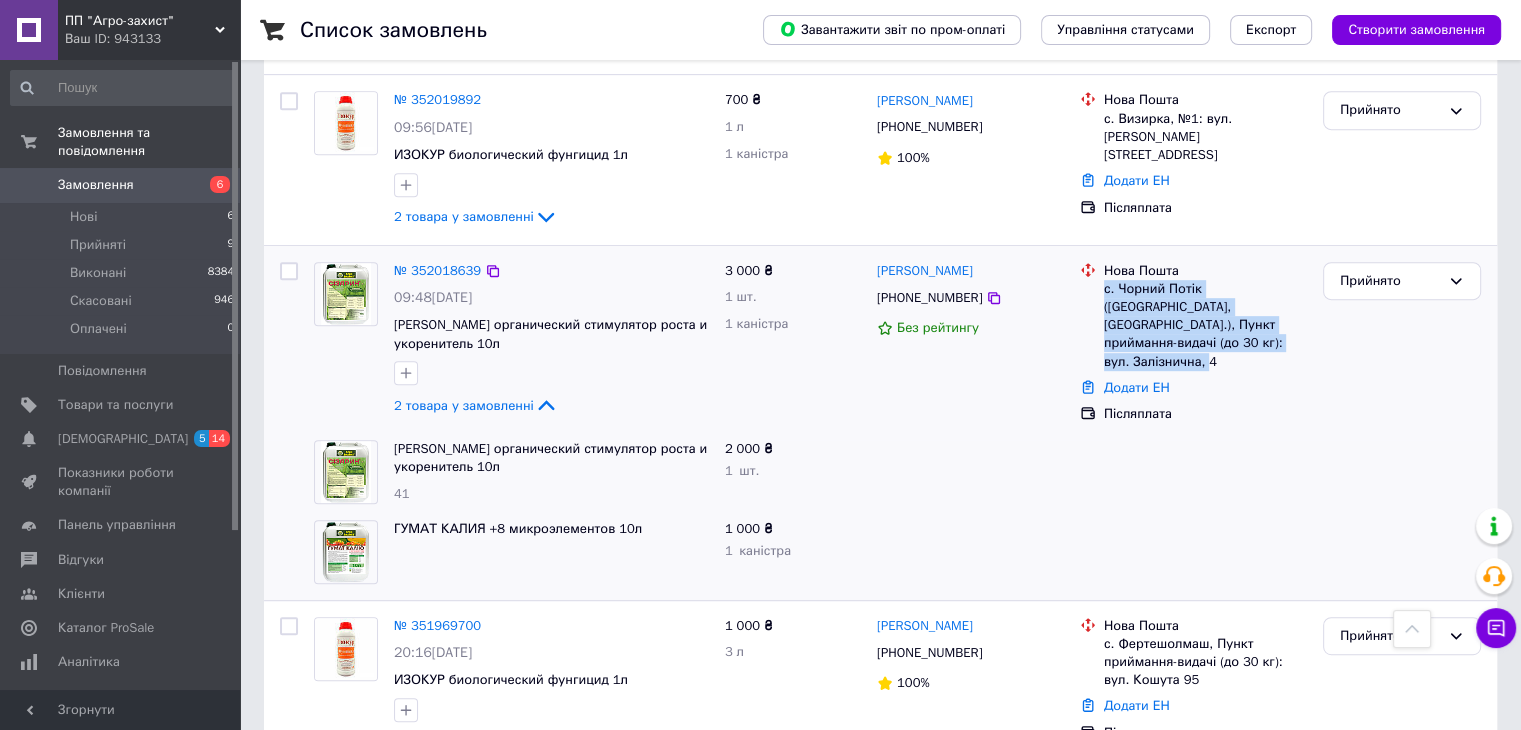 drag, startPoint x: 1100, startPoint y: 282, endPoint x: 1213, endPoint y: 342, distance: 127.94139 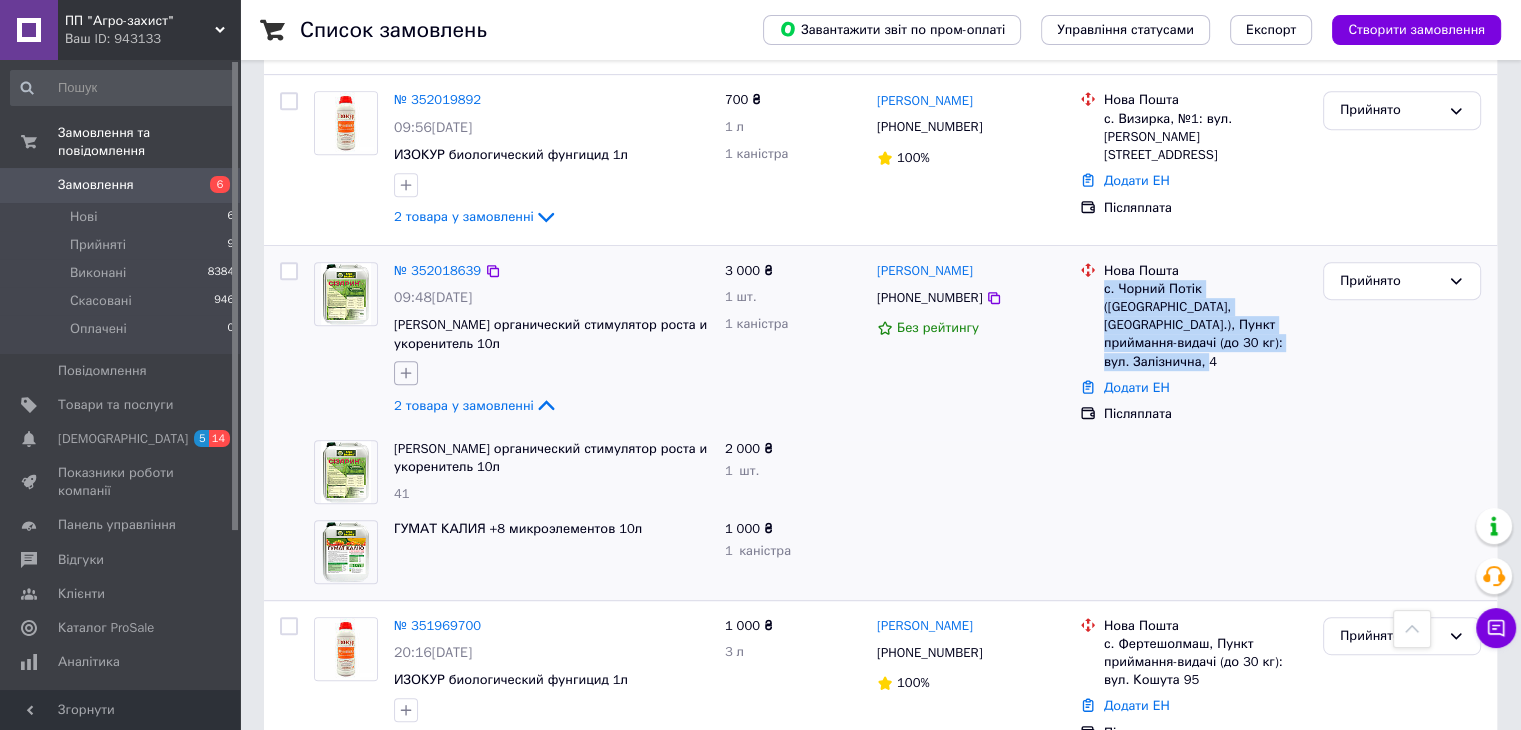 click at bounding box center [406, 373] 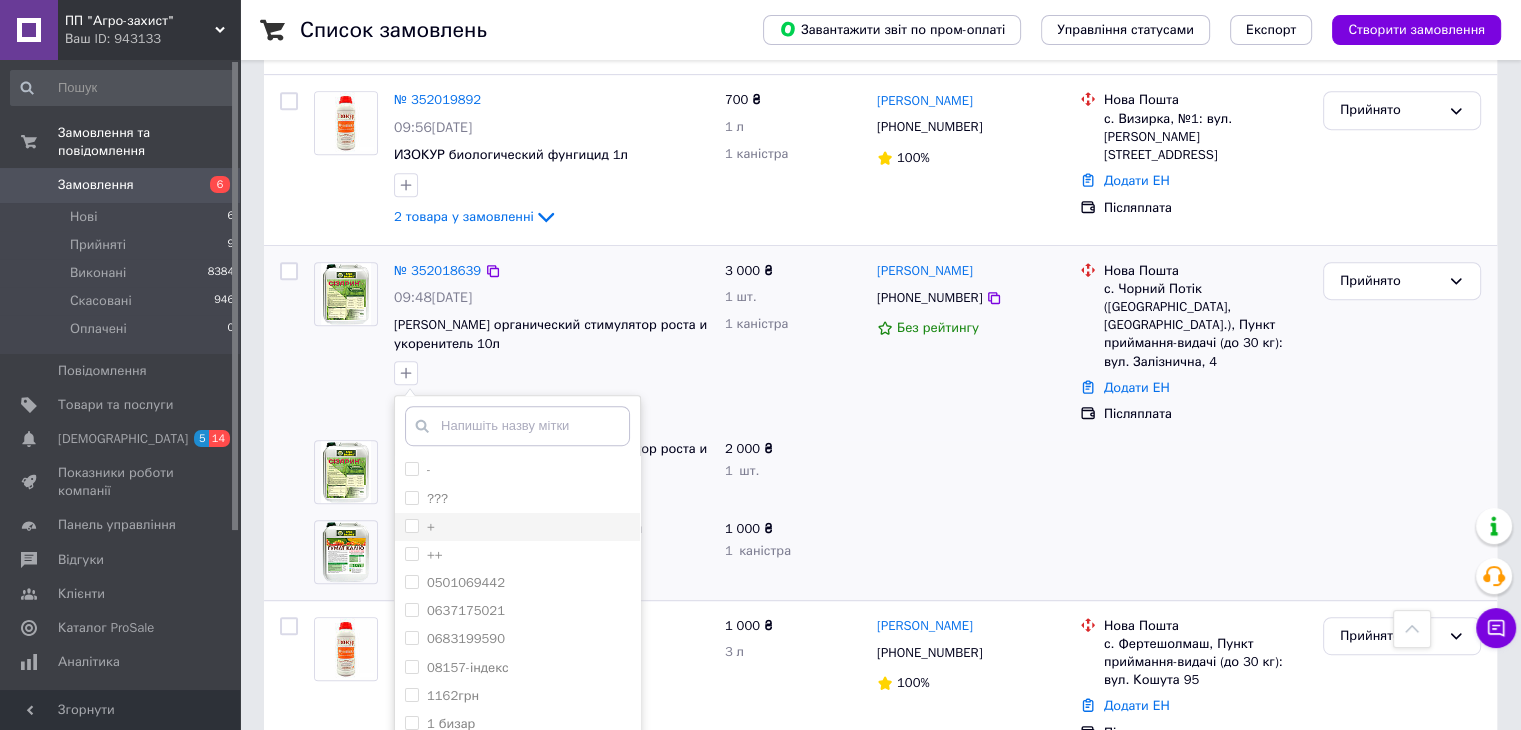 click on "+" at bounding box center (420, 527) 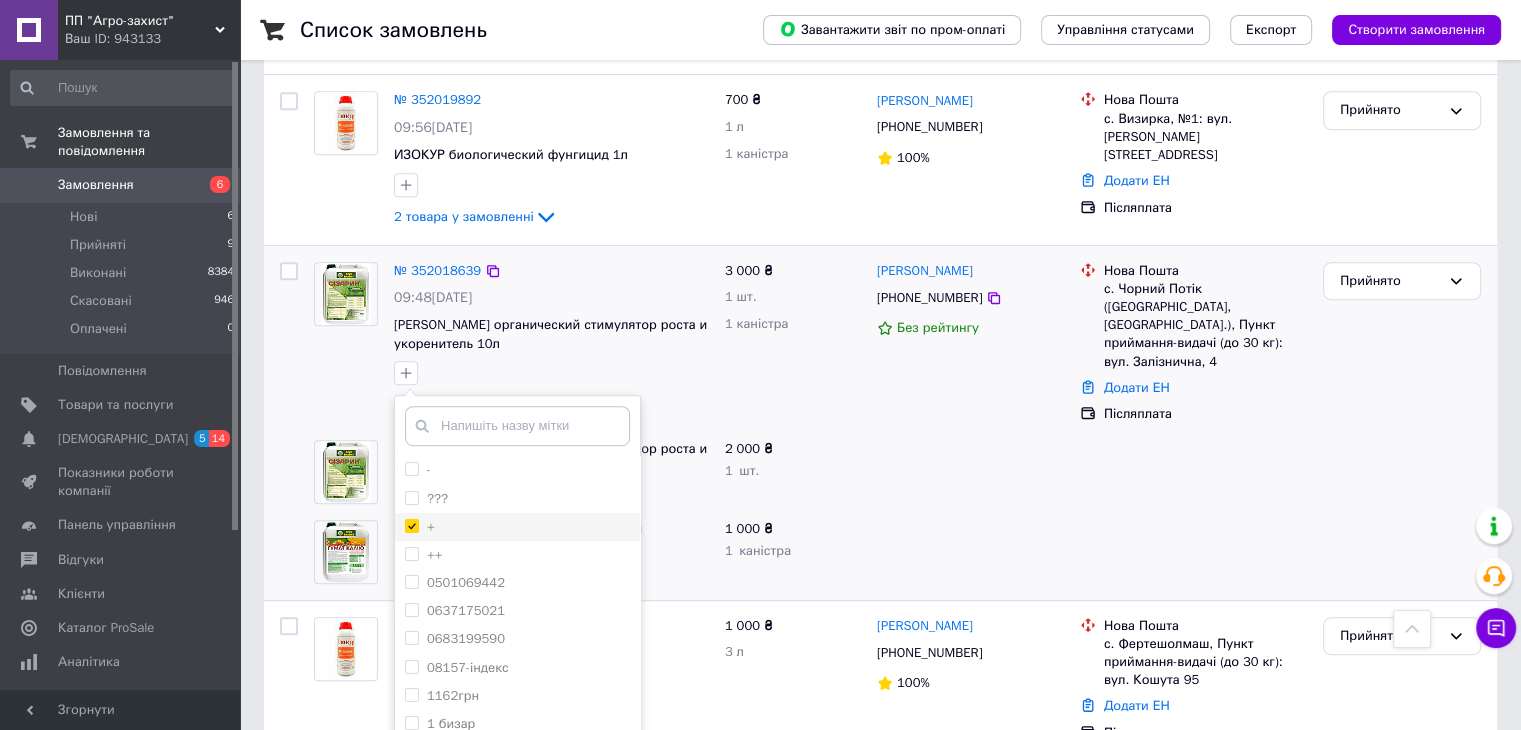 click on "+" at bounding box center [411, 525] 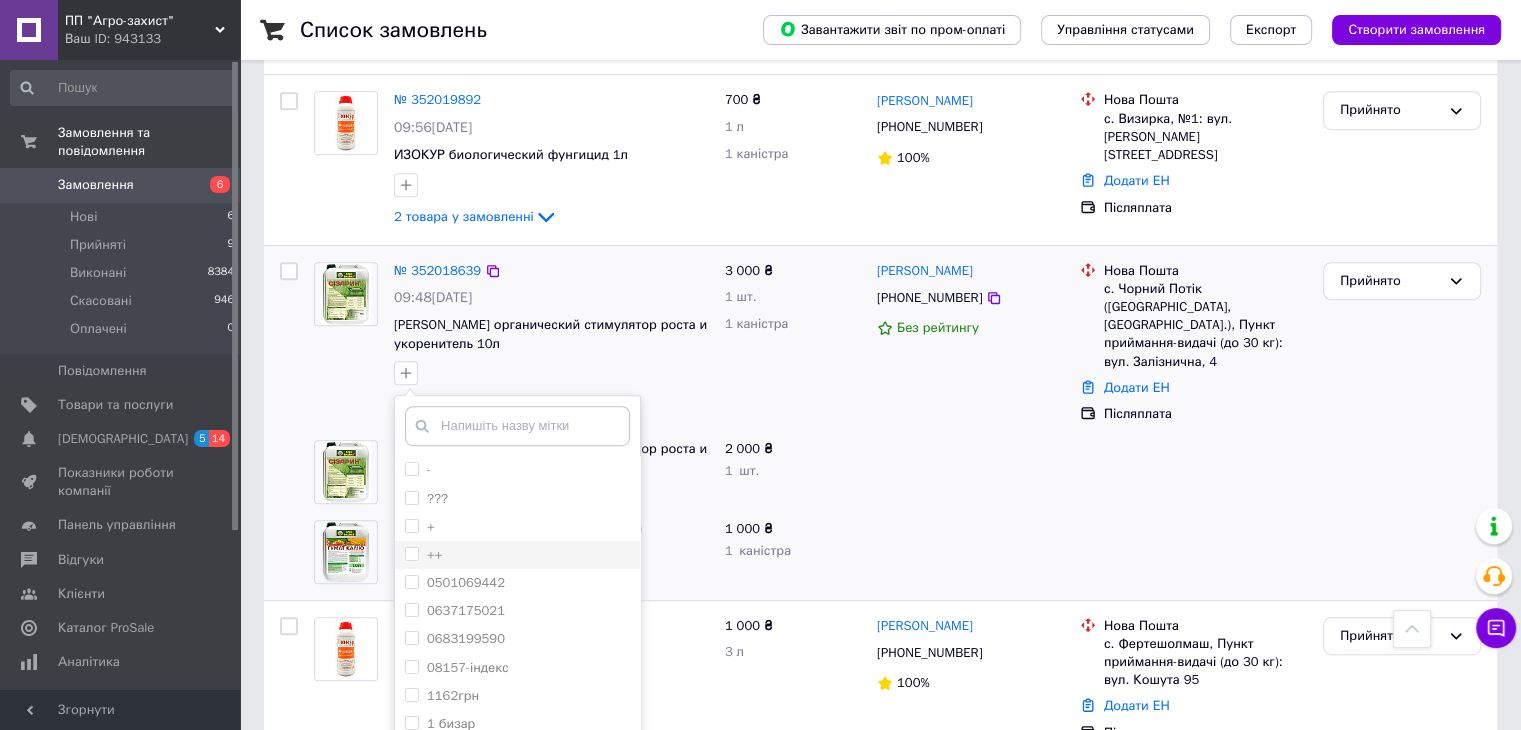 drag, startPoint x: 413, startPoint y: 525, endPoint x: 428, endPoint y: 541, distance: 21.931713 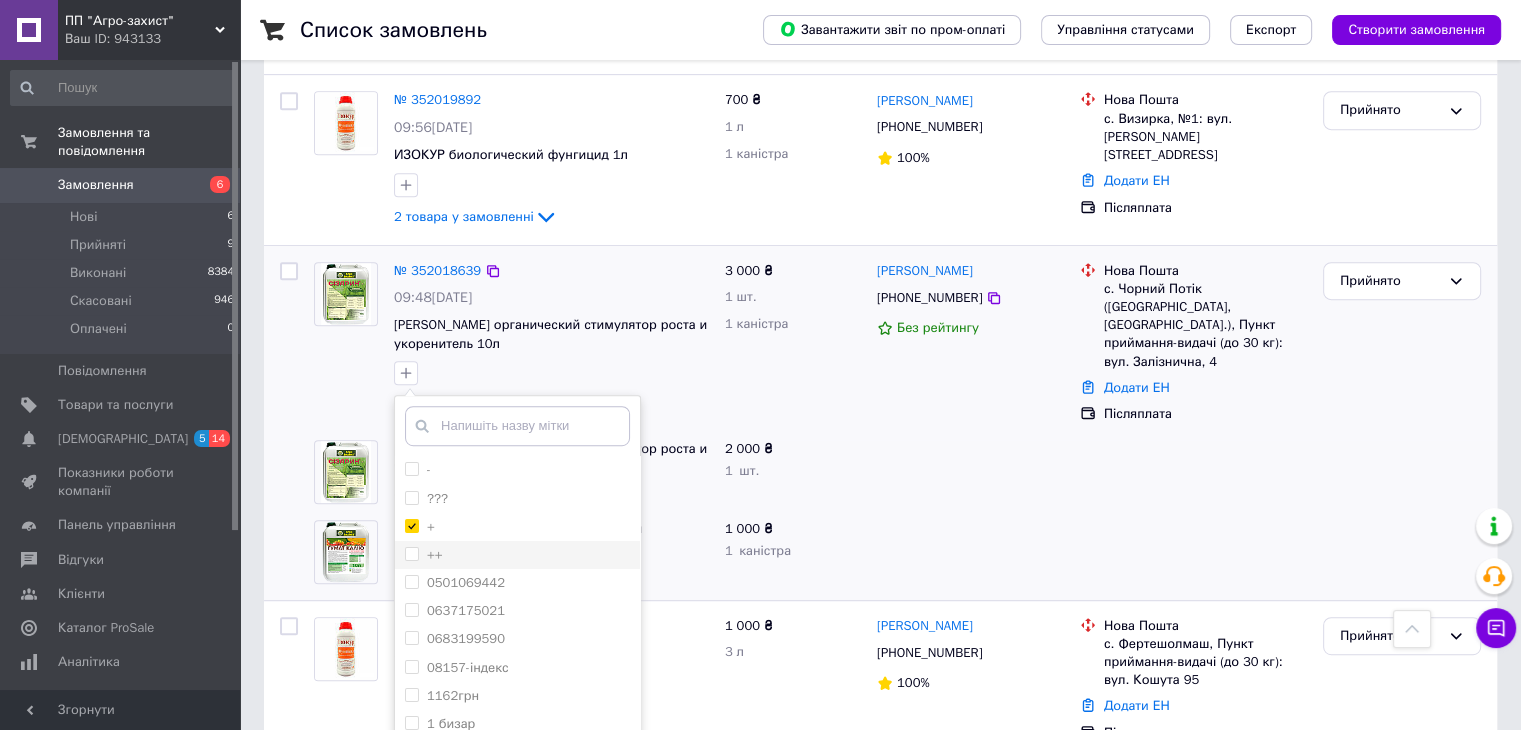 checkbox on "true" 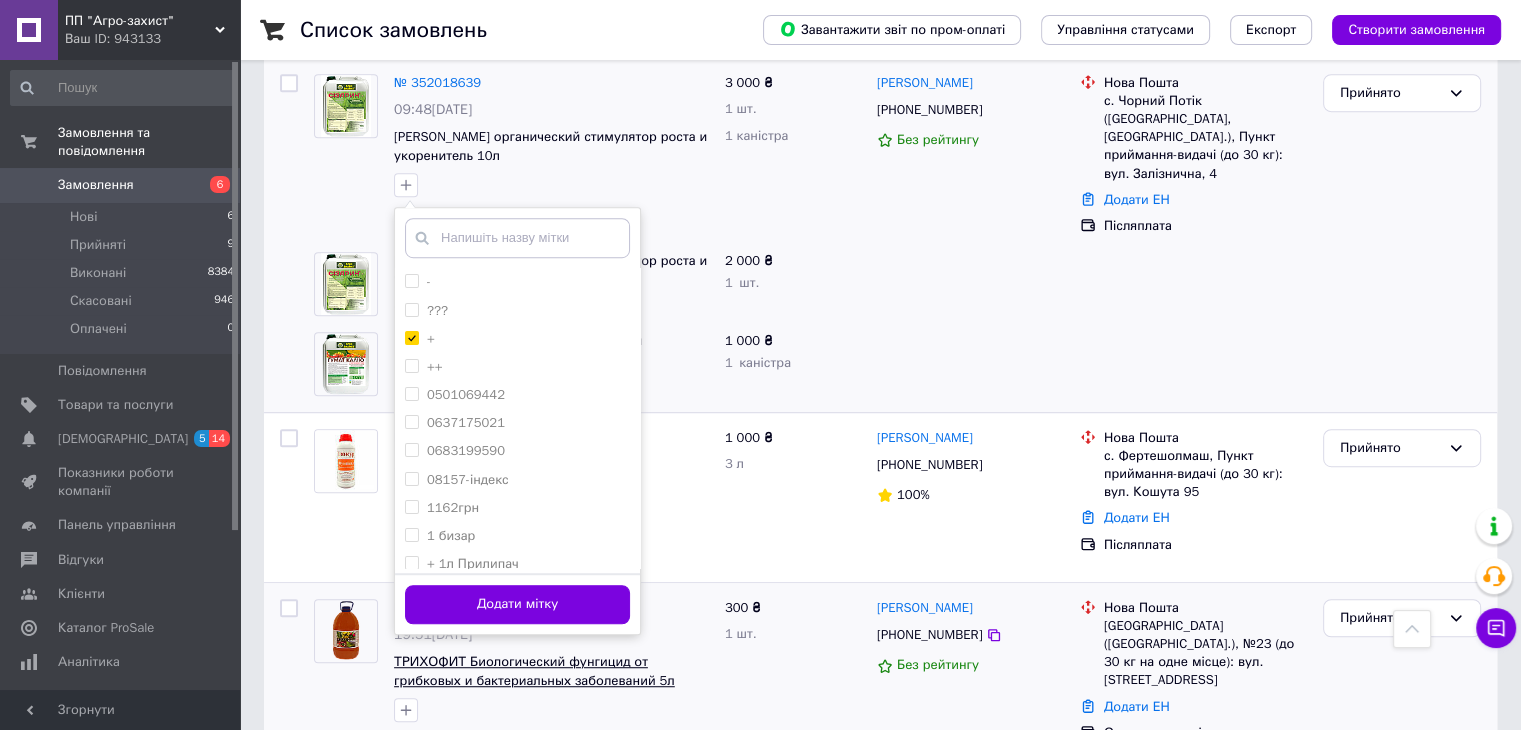 scroll, scrollTop: 1100, scrollLeft: 0, axis: vertical 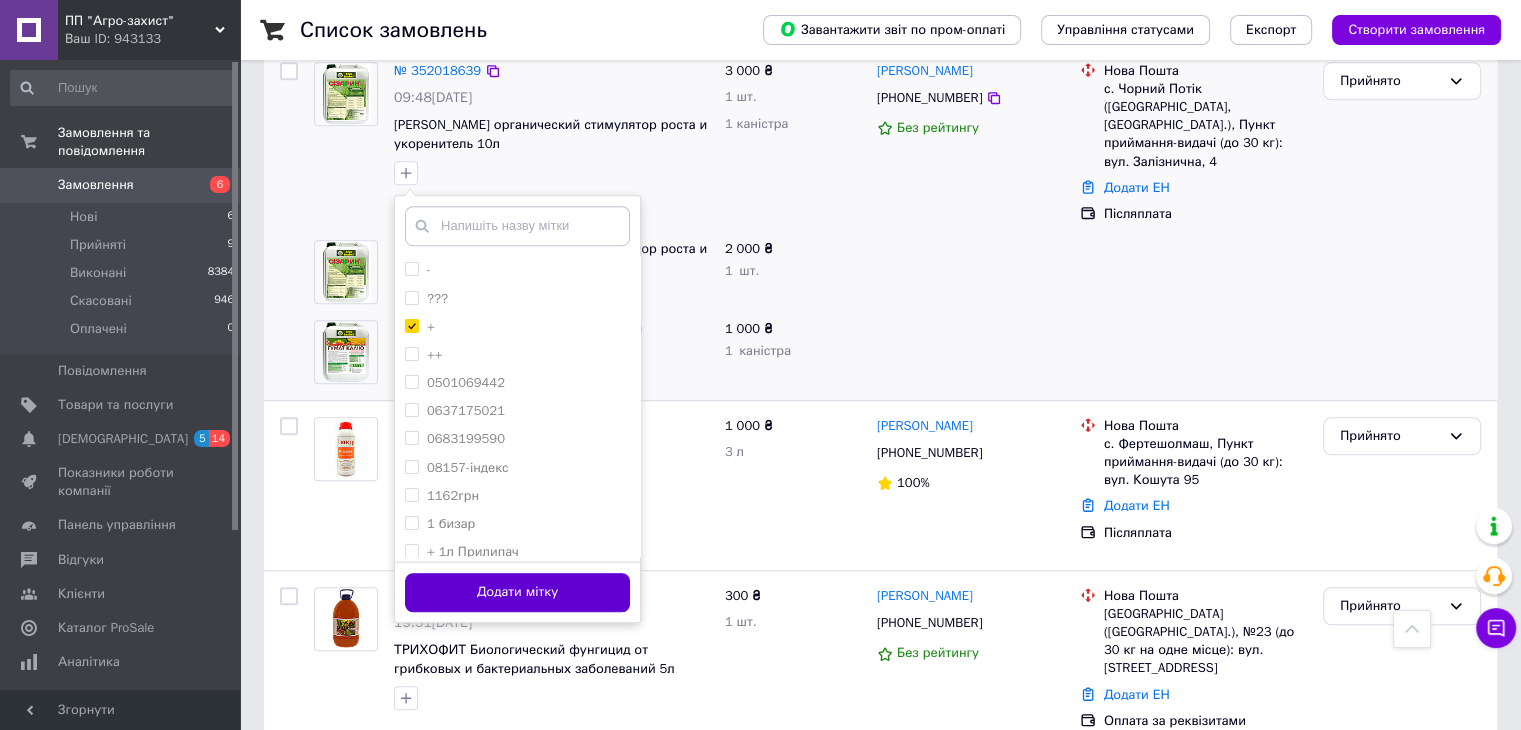 click on "Додати мітку" at bounding box center [517, 592] 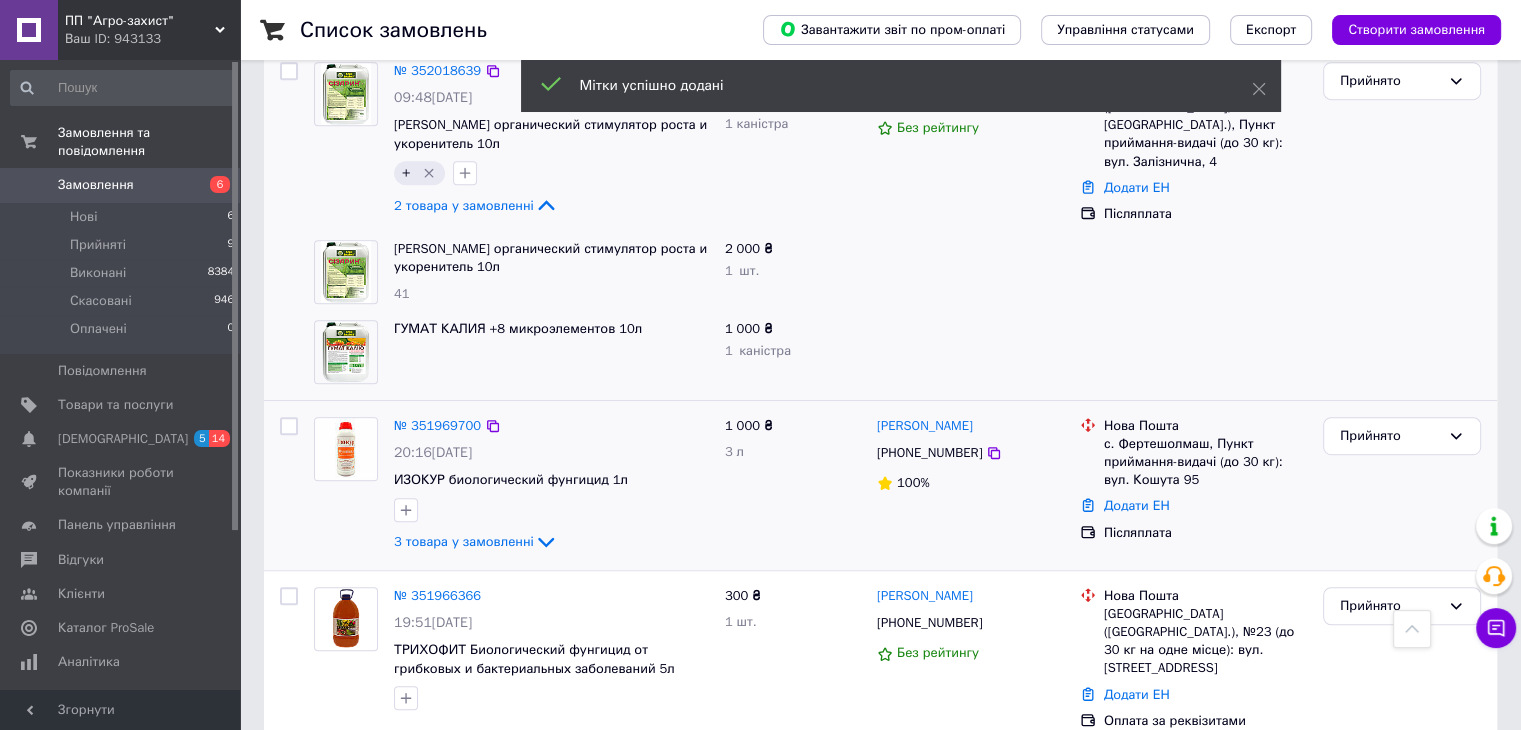 scroll, scrollTop: 1000, scrollLeft: 0, axis: vertical 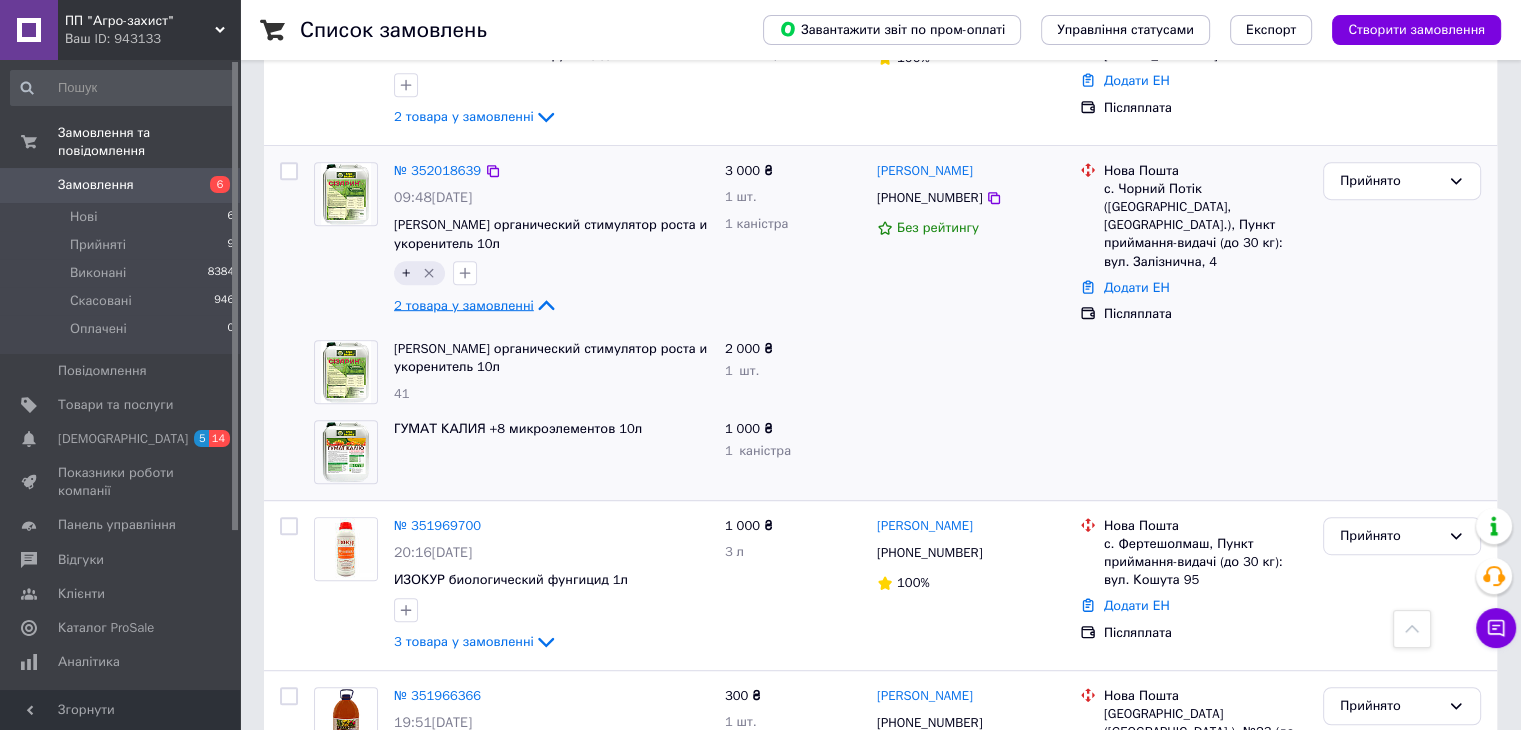 click on "2 товара у замовленні" at bounding box center [464, 304] 